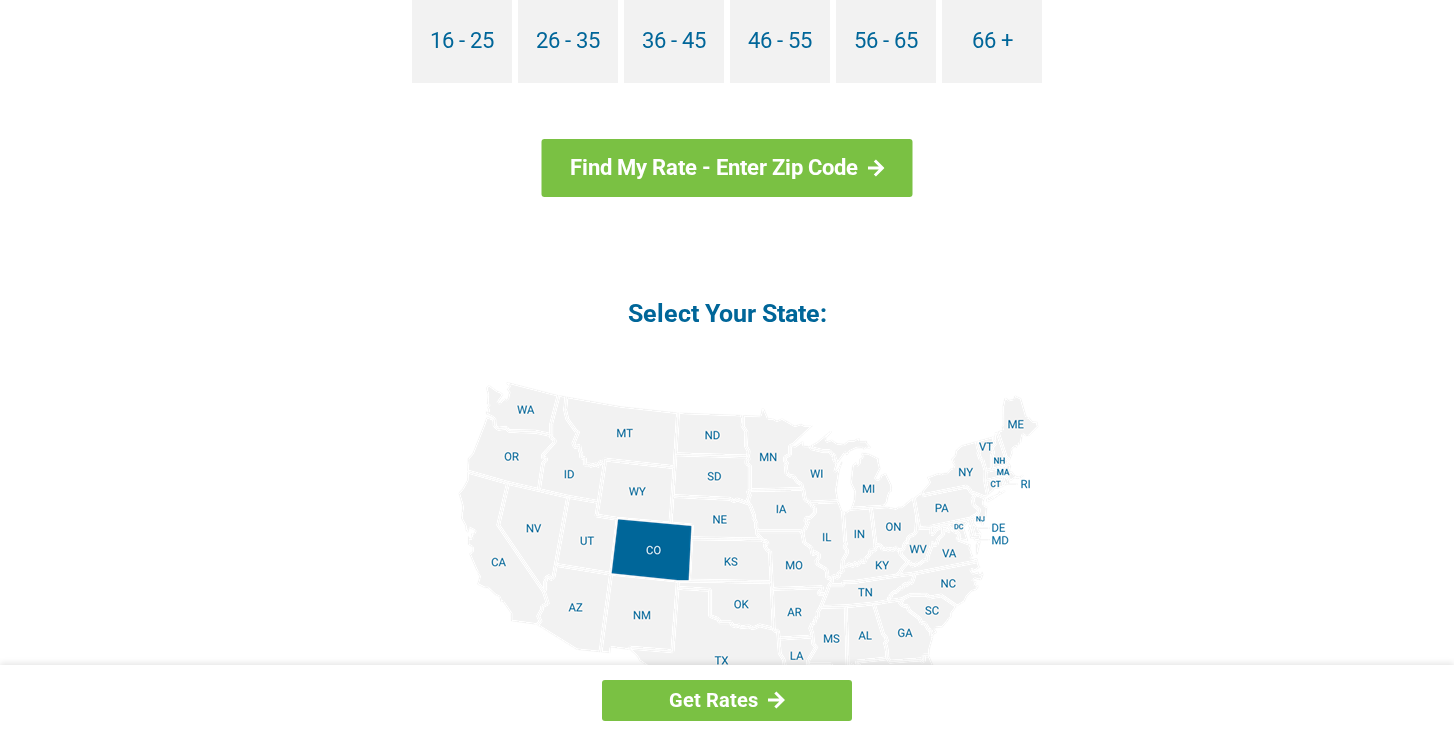 scroll, scrollTop: 2121, scrollLeft: 0, axis: vertical 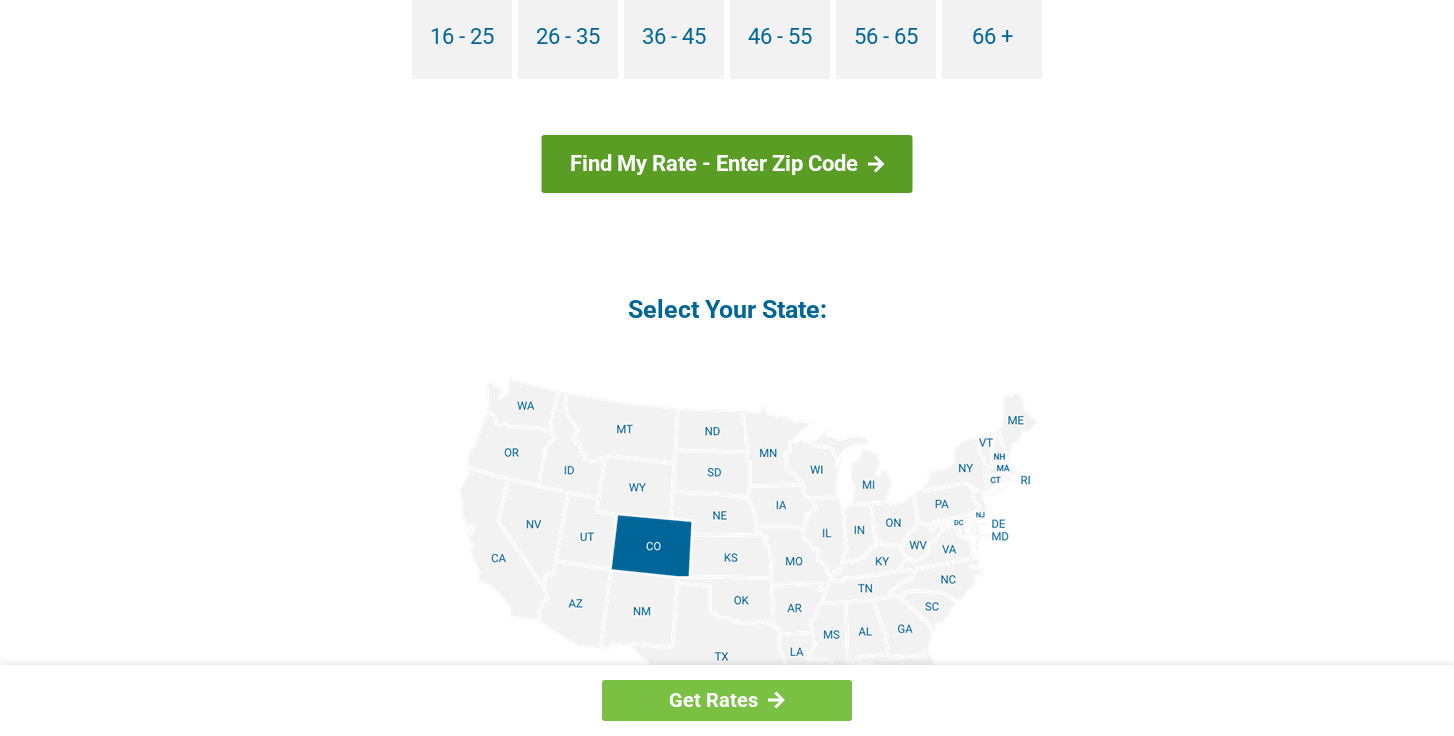 click at bounding box center (876, 164) 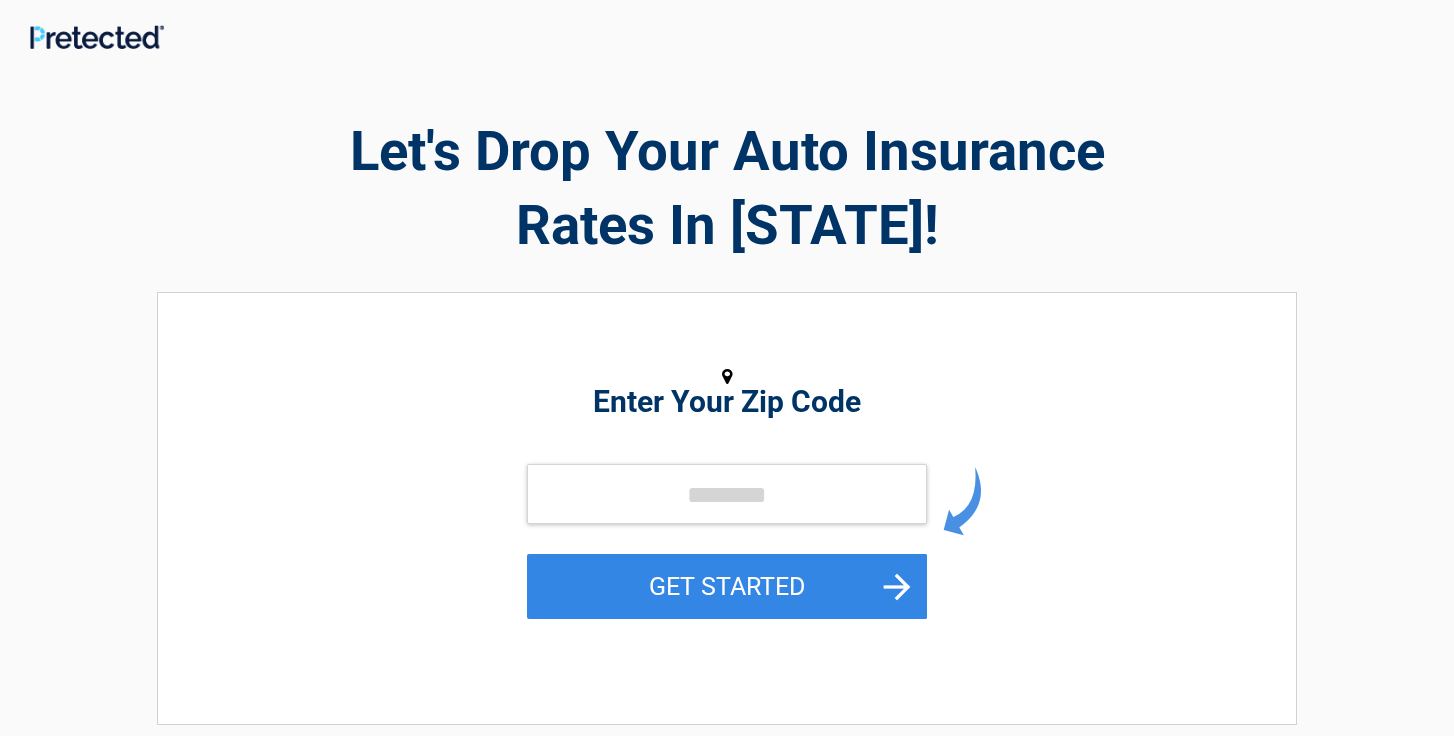 scroll, scrollTop: 0, scrollLeft: 0, axis: both 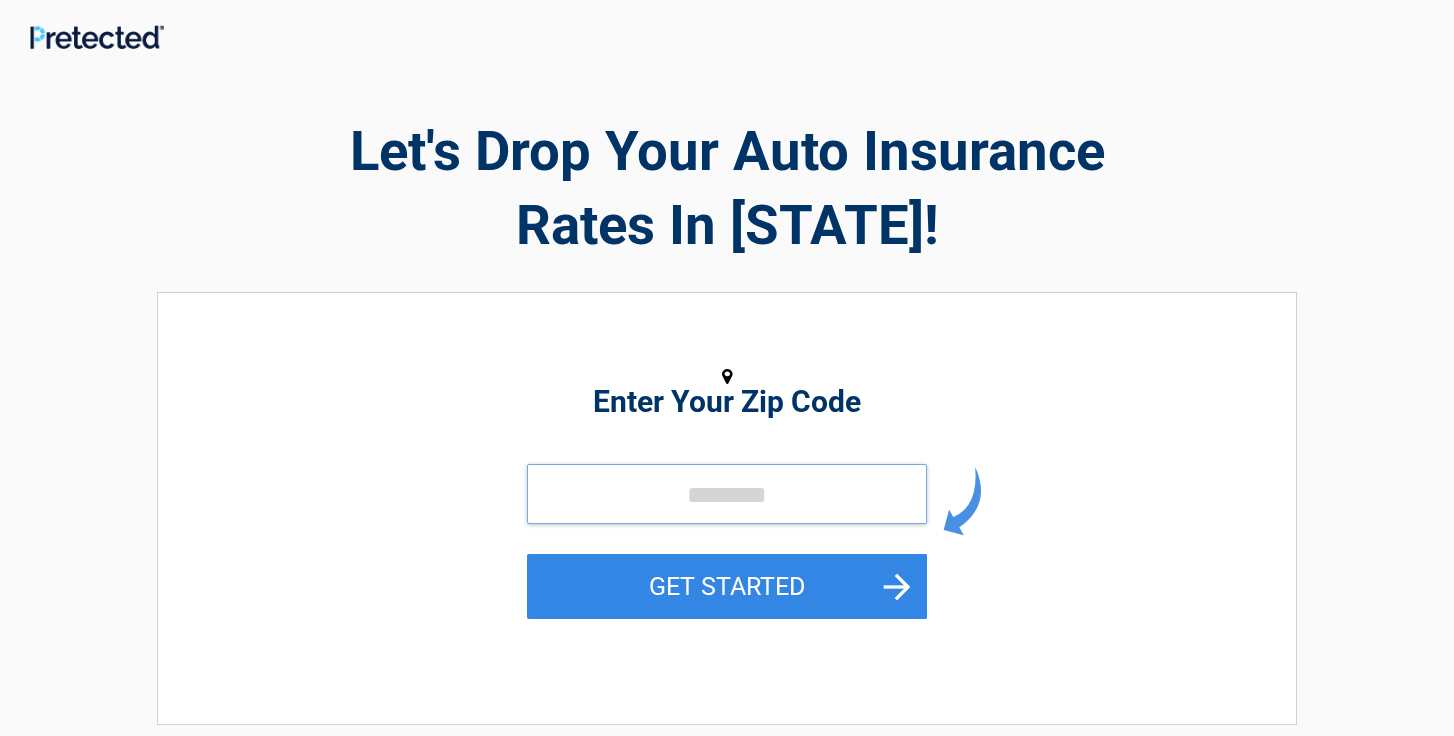 click at bounding box center [727, 494] 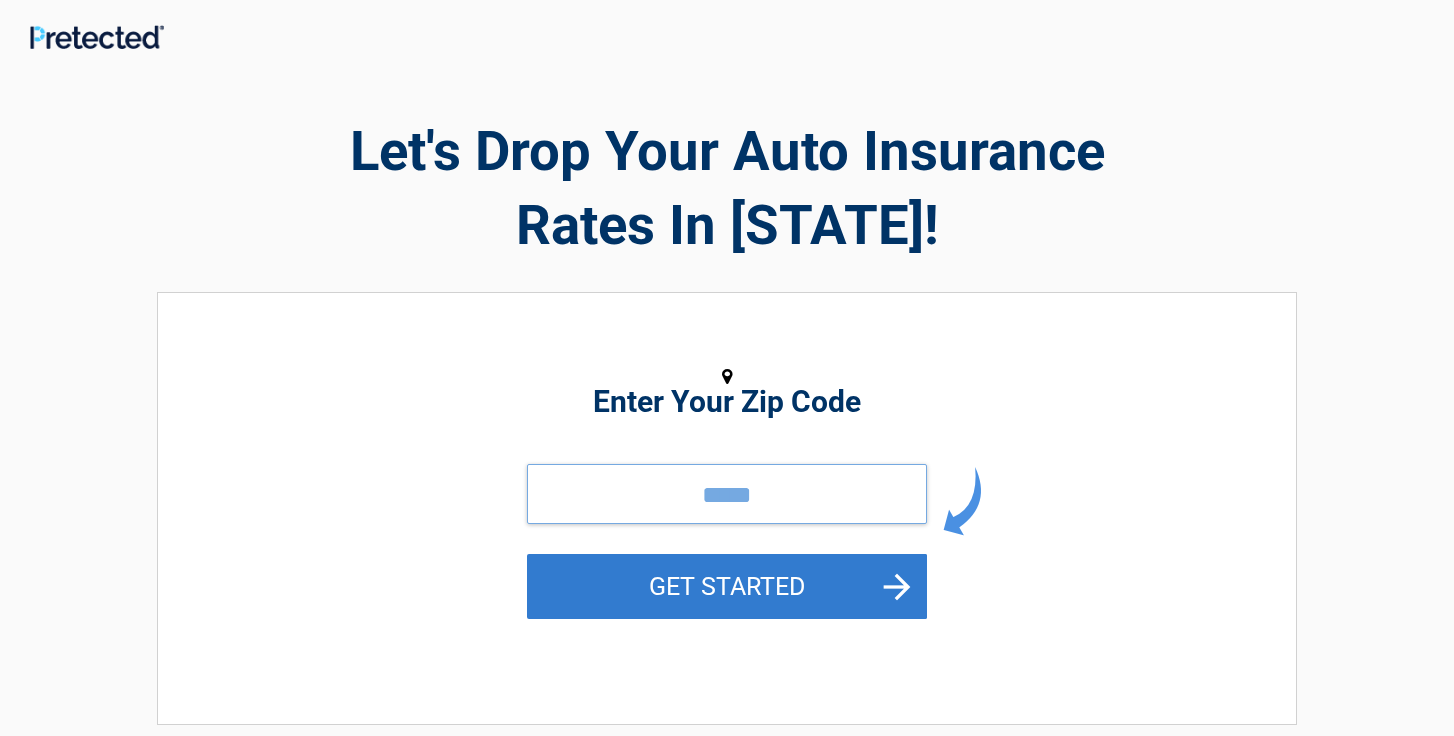 type on "*****" 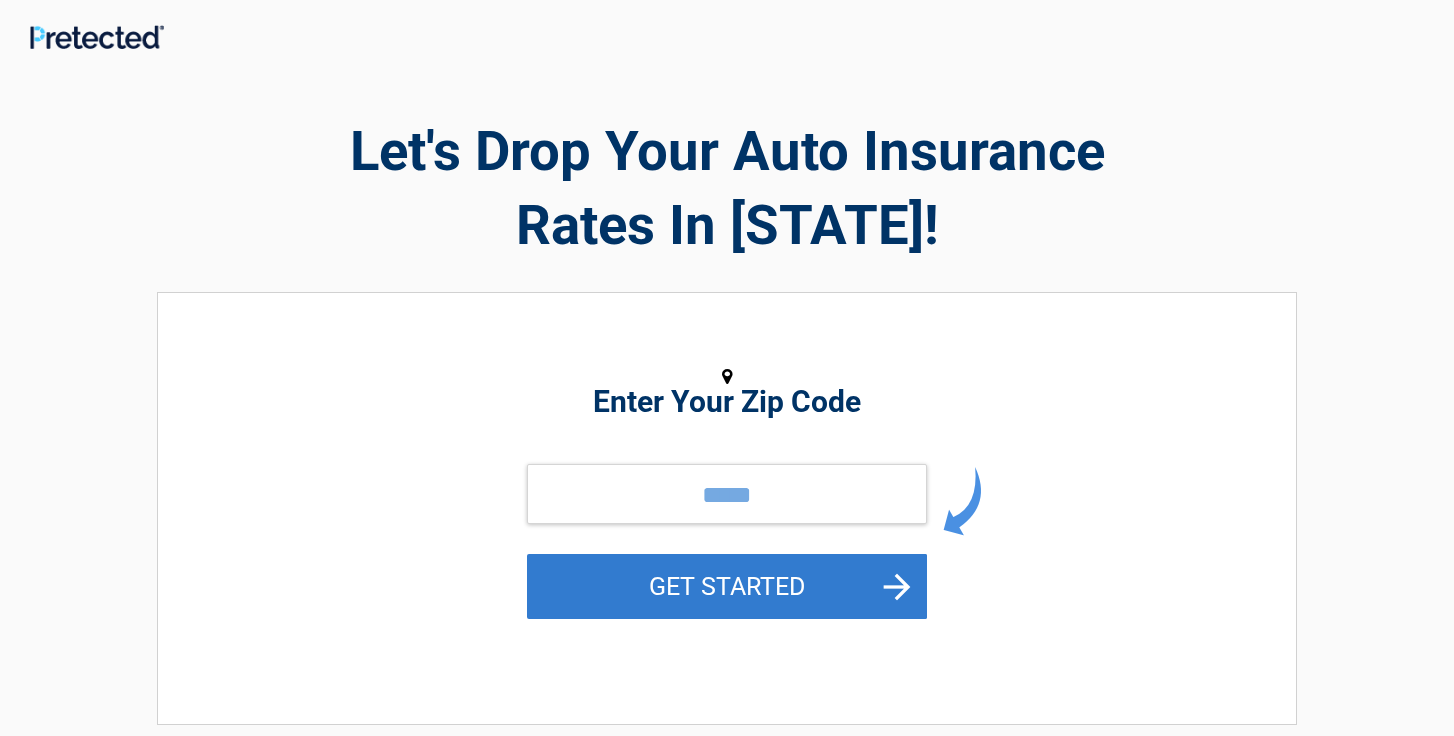 click on "GET STARTED" at bounding box center (727, 586) 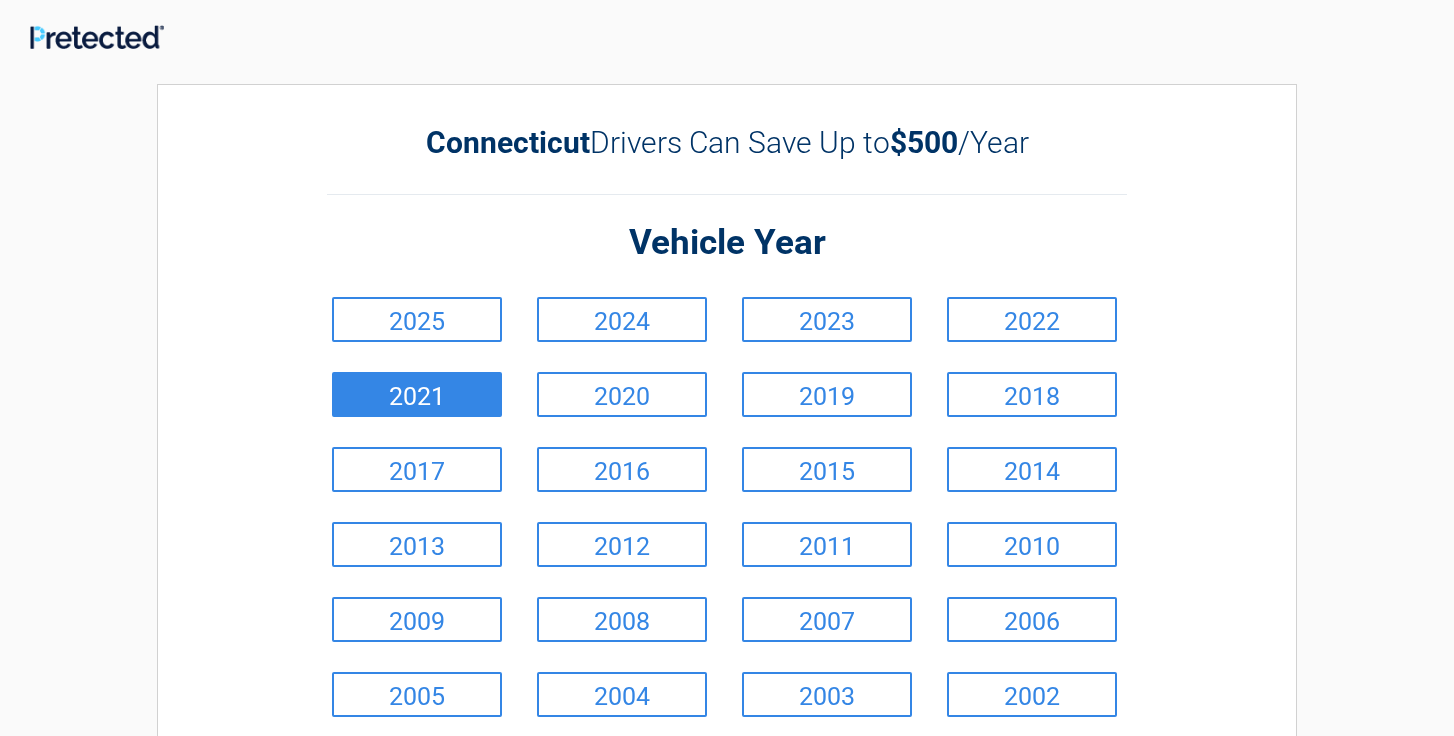 click on "2021" at bounding box center [417, 394] 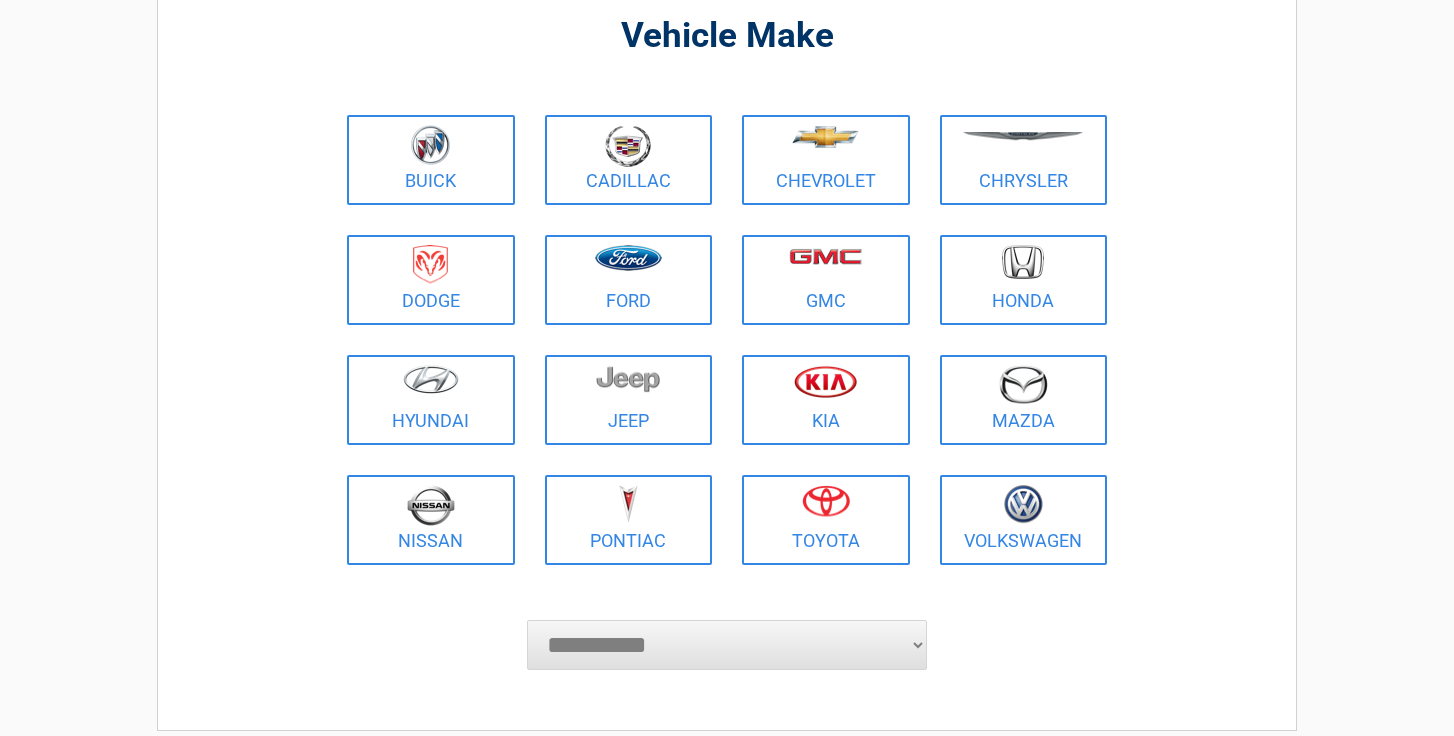 scroll, scrollTop: 164, scrollLeft: 0, axis: vertical 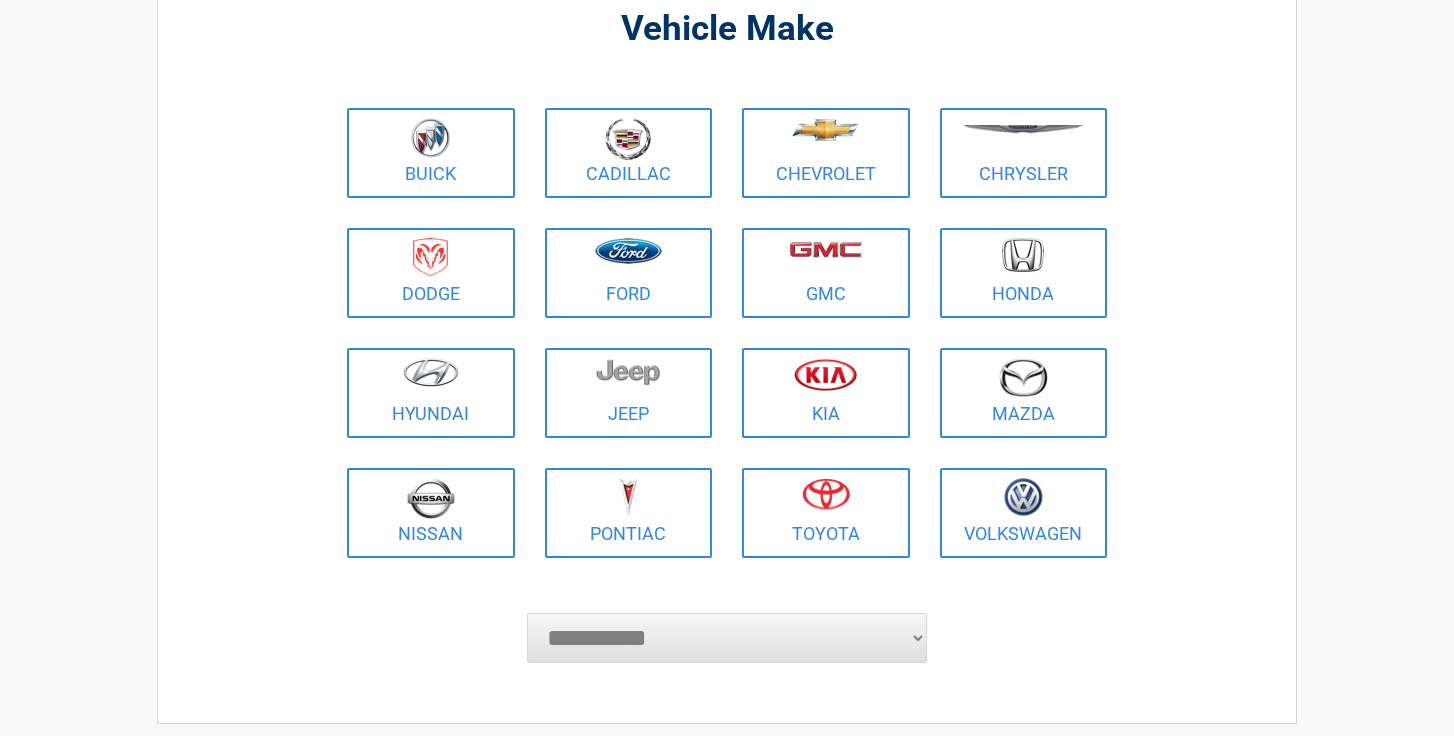click on "**********" at bounding box center [727, 638] 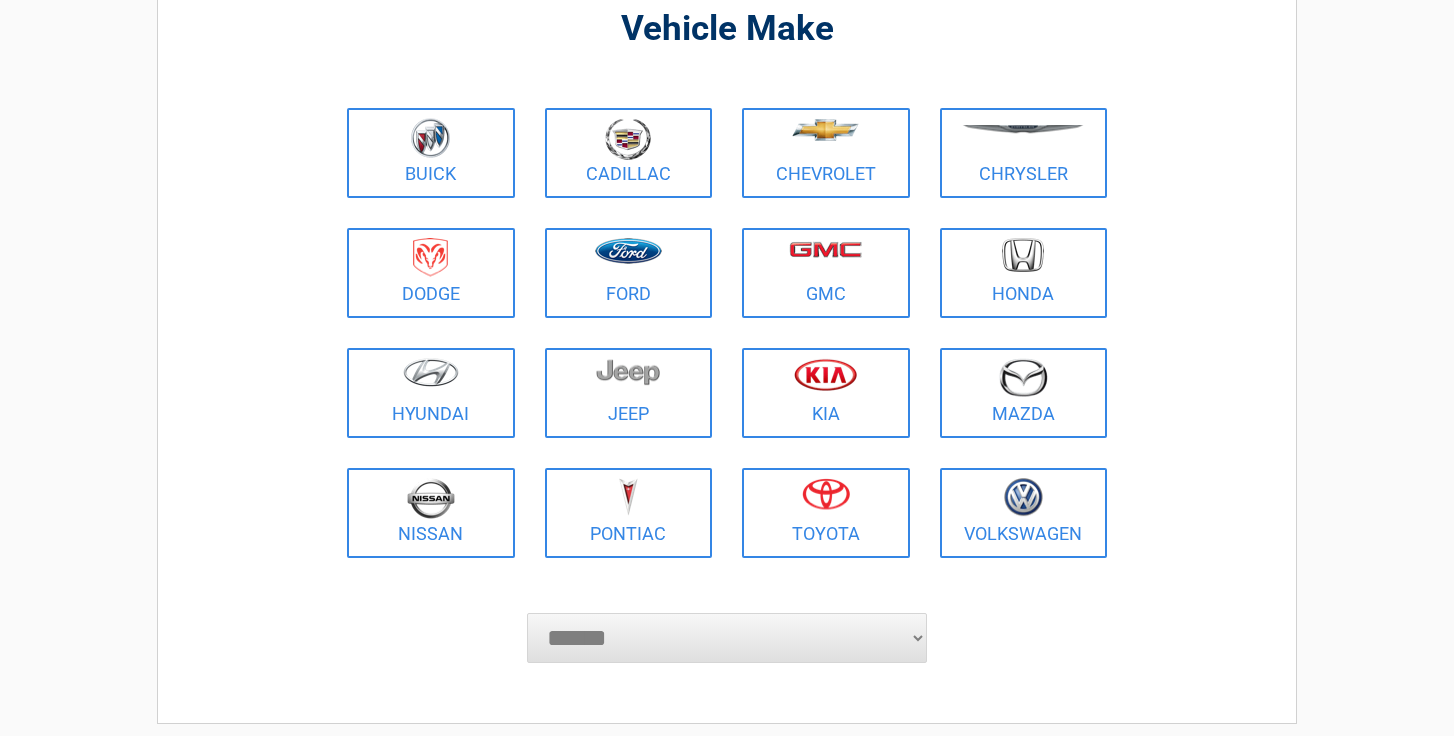 click on "******" at bounding box center [0, 0] 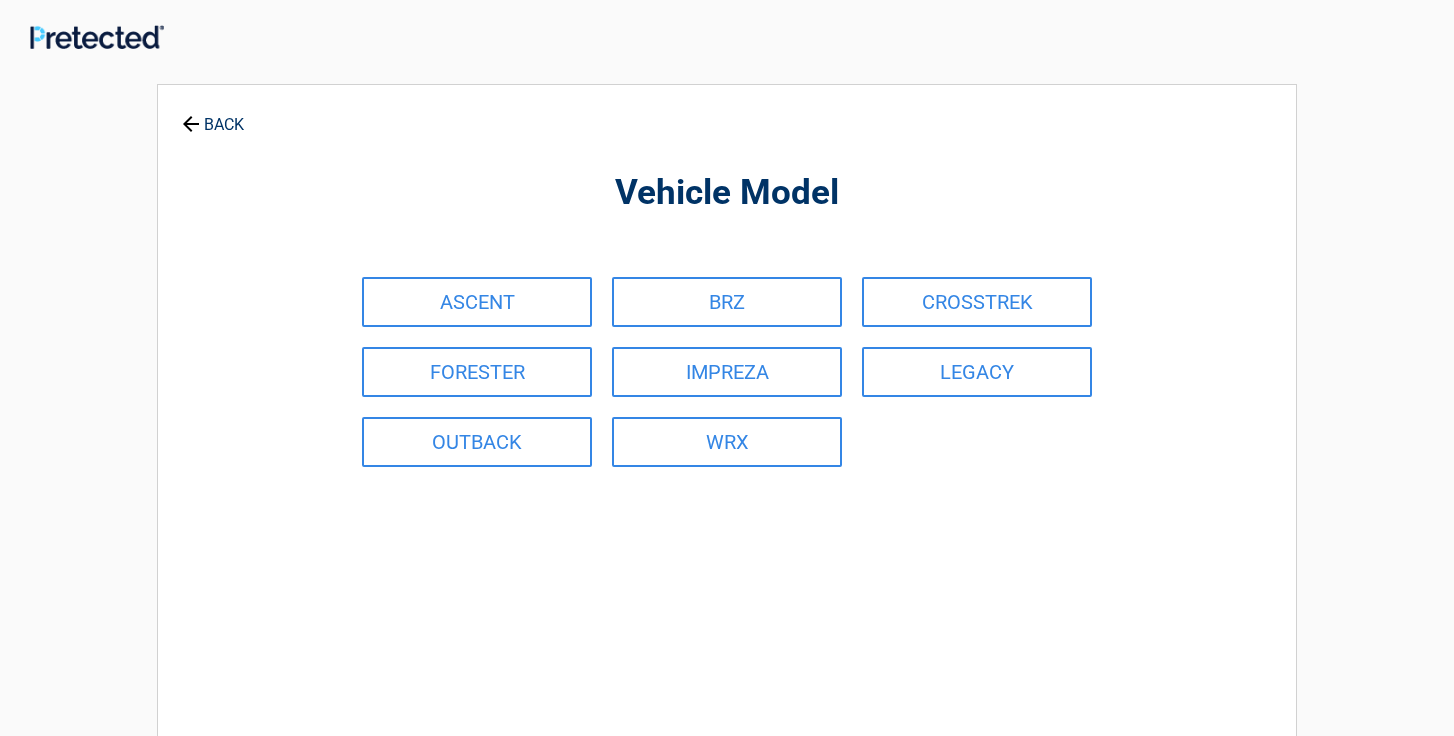 scroll, scrollTop: 0, scrollLeft: 0, axis: both 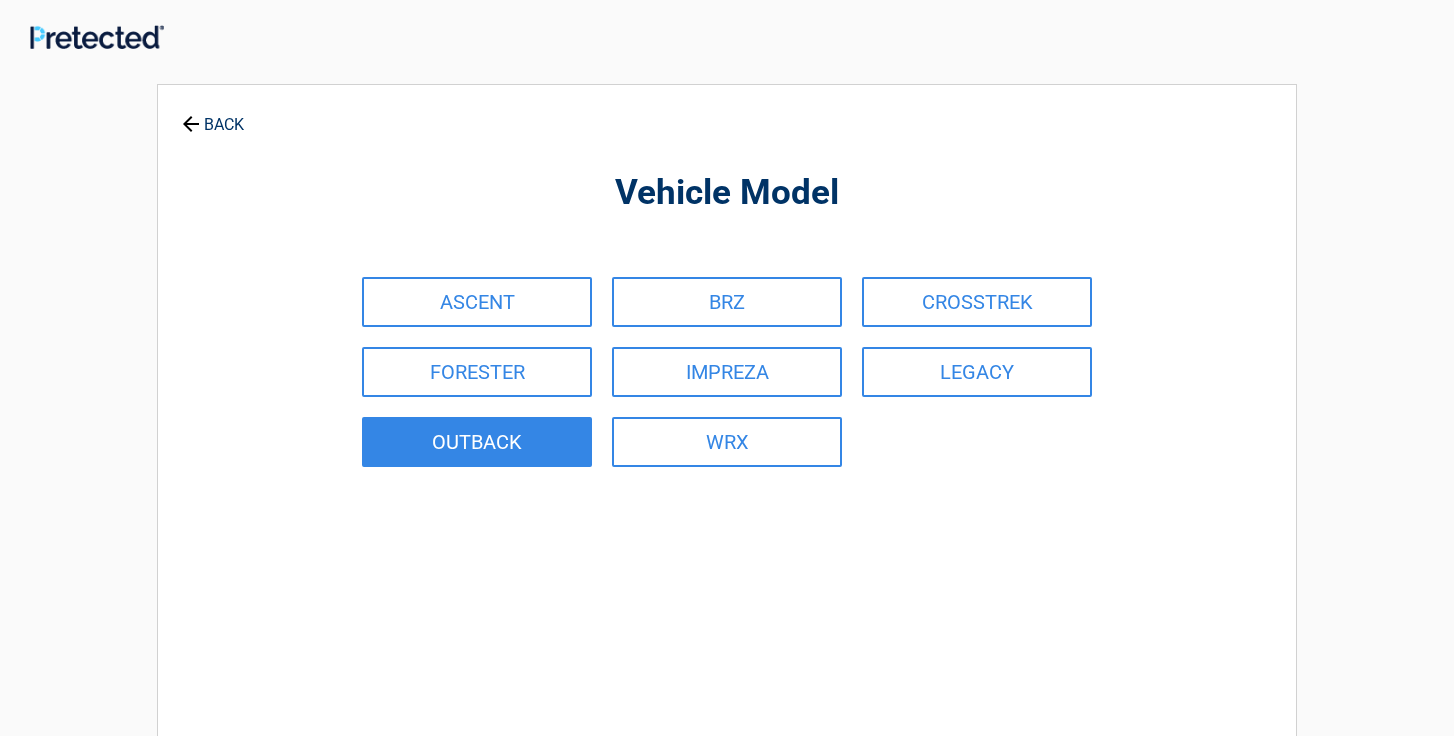 click on "OUTBACK" at bounding box center (477, 442) 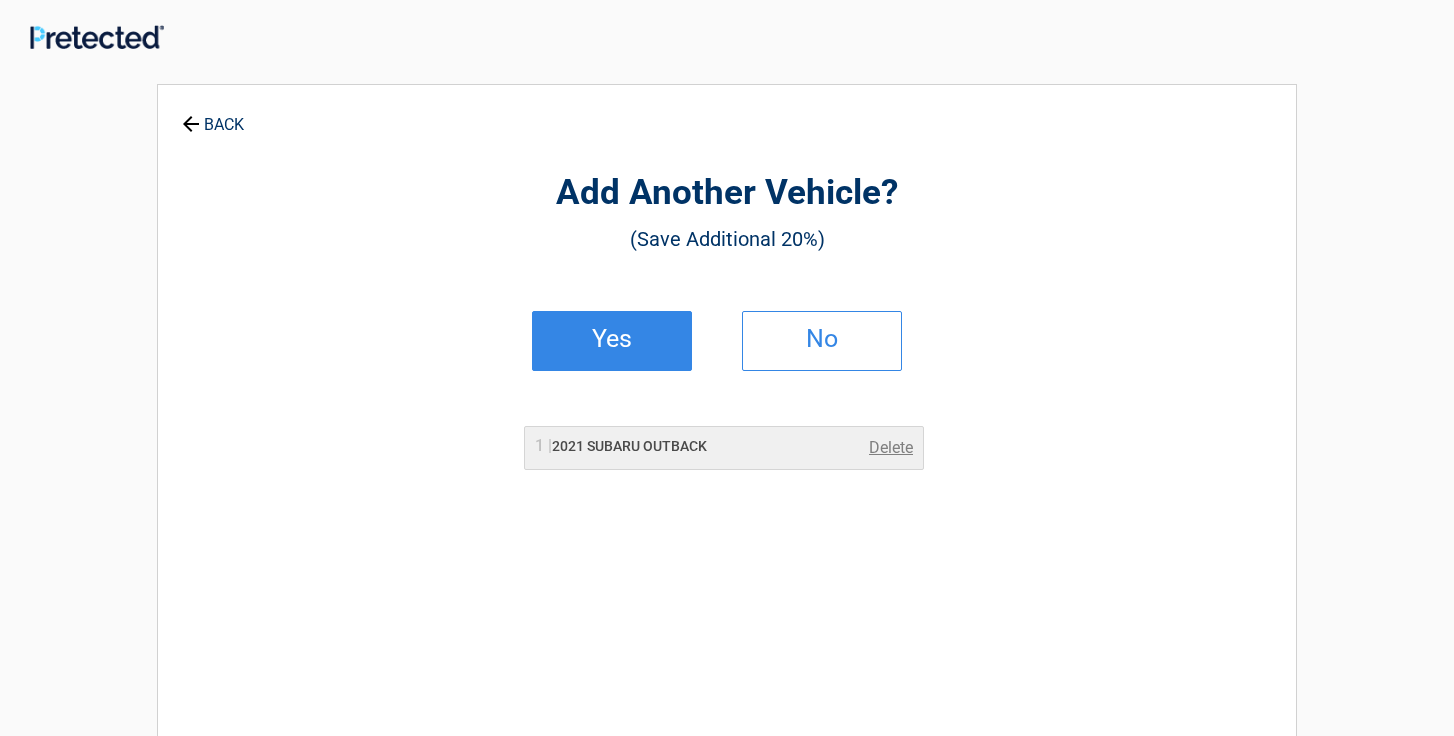 click on "Yes" at bounding box center [612, 339] 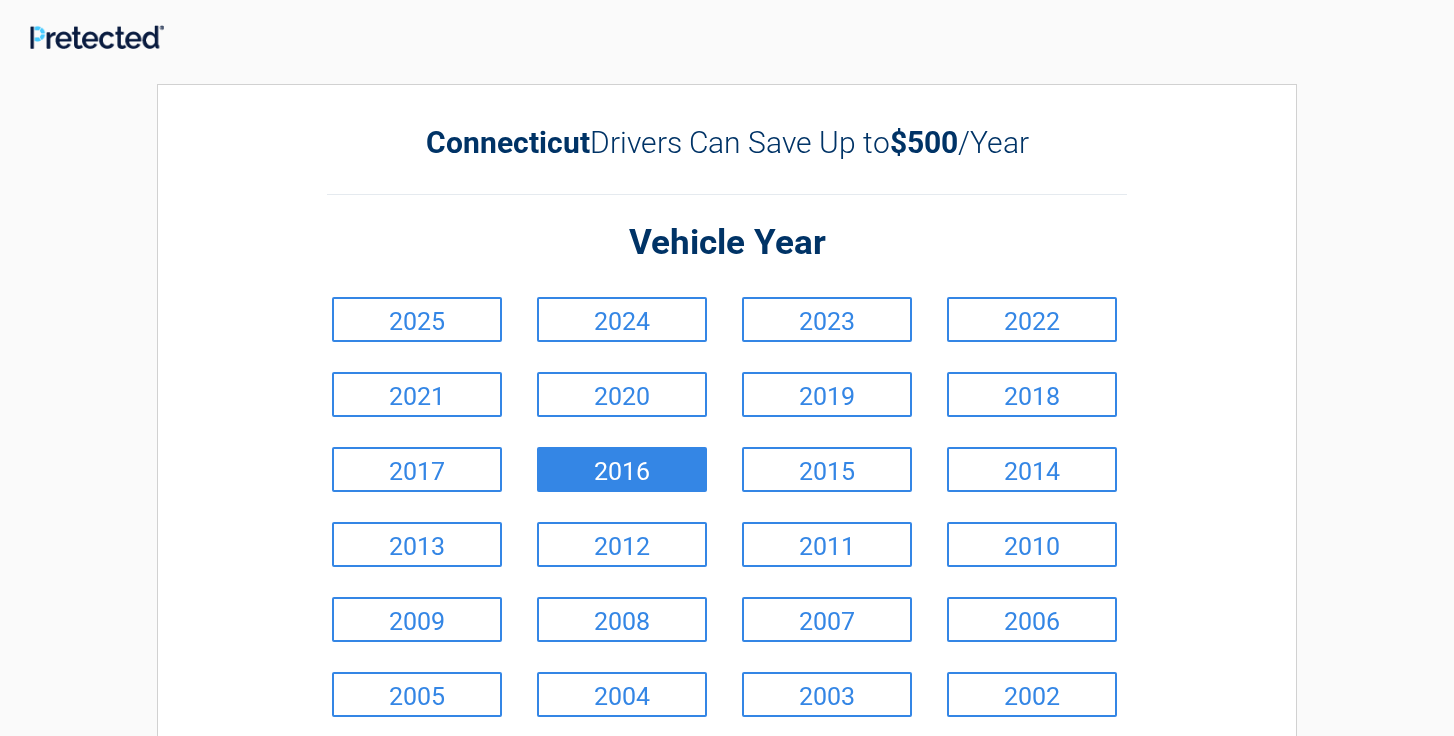click on "2016" at bounding box center [622, 469] 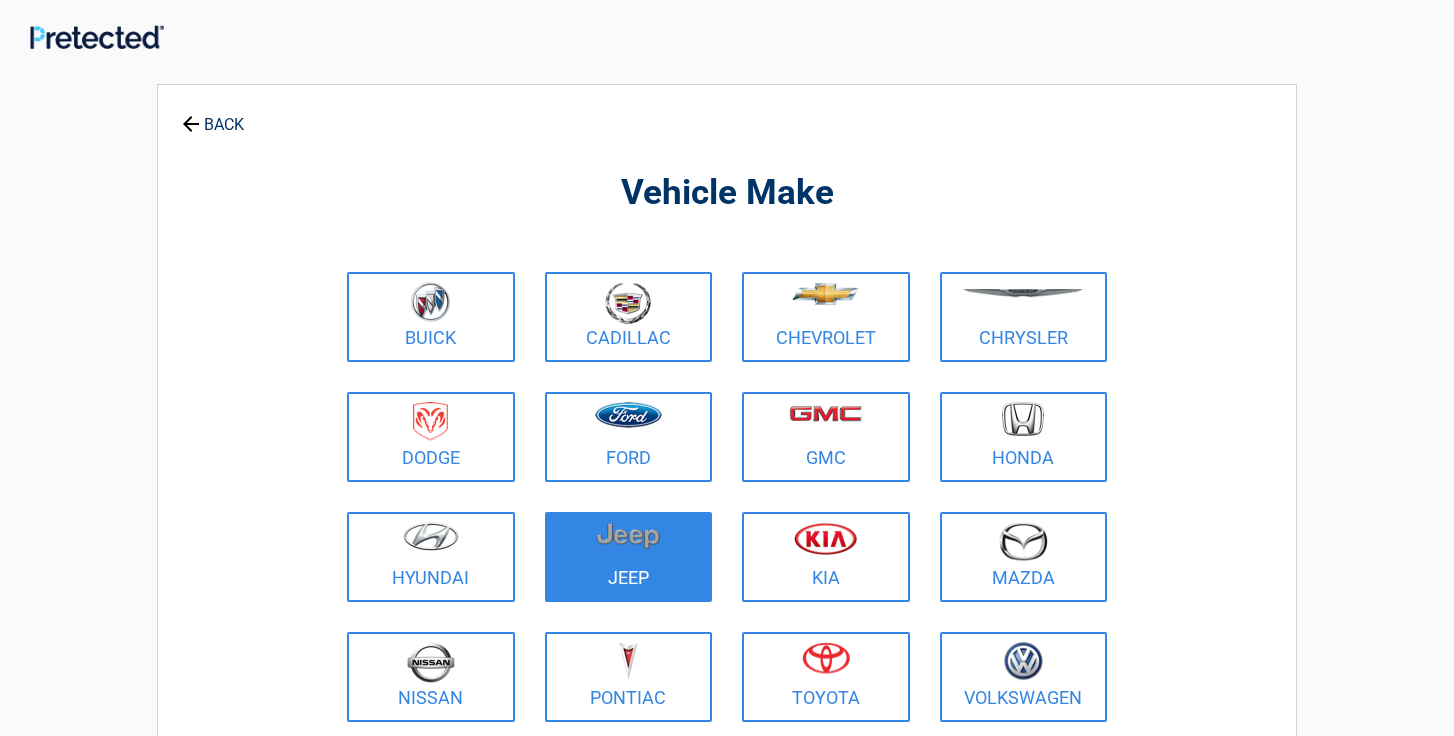 click at bounding box center [629, 544] 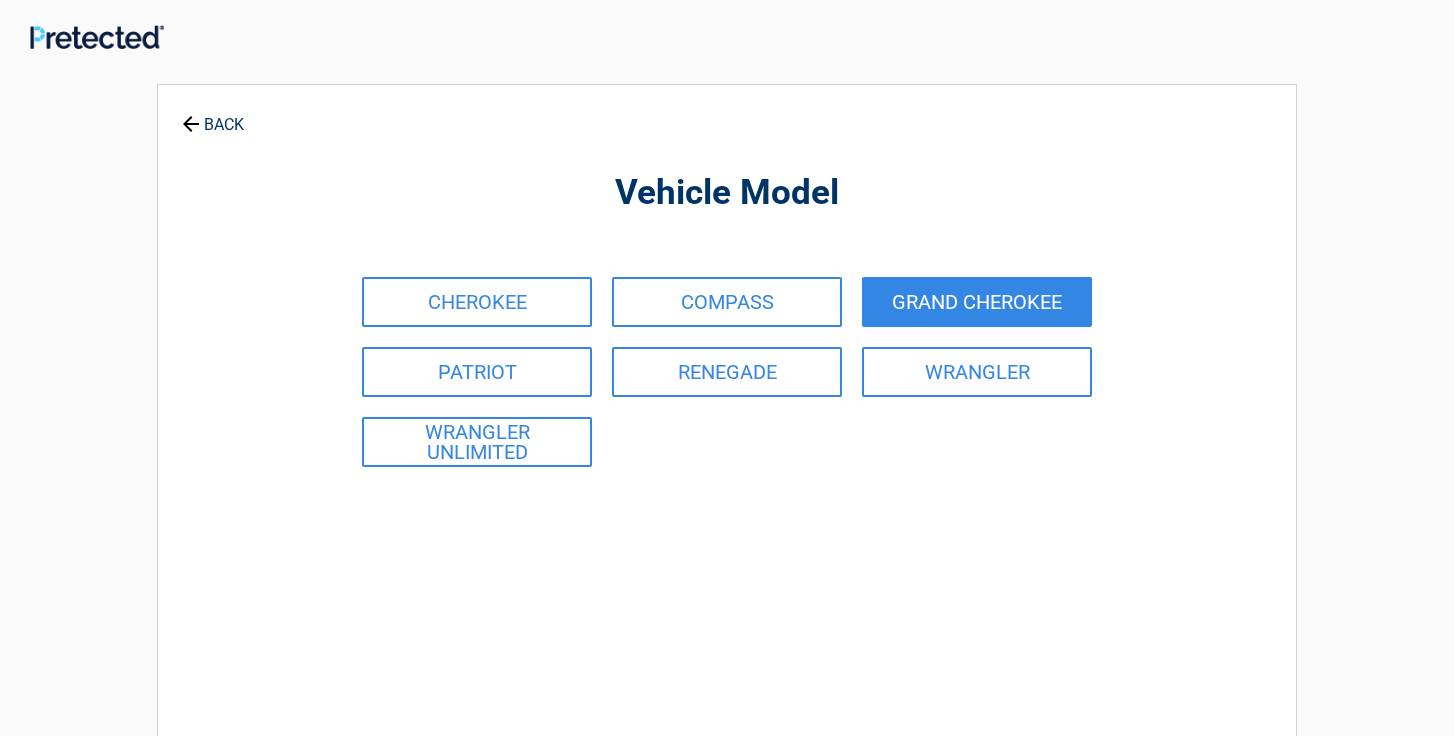 click on "GRAND CHEROKEE" at bounding box center [977, 302] 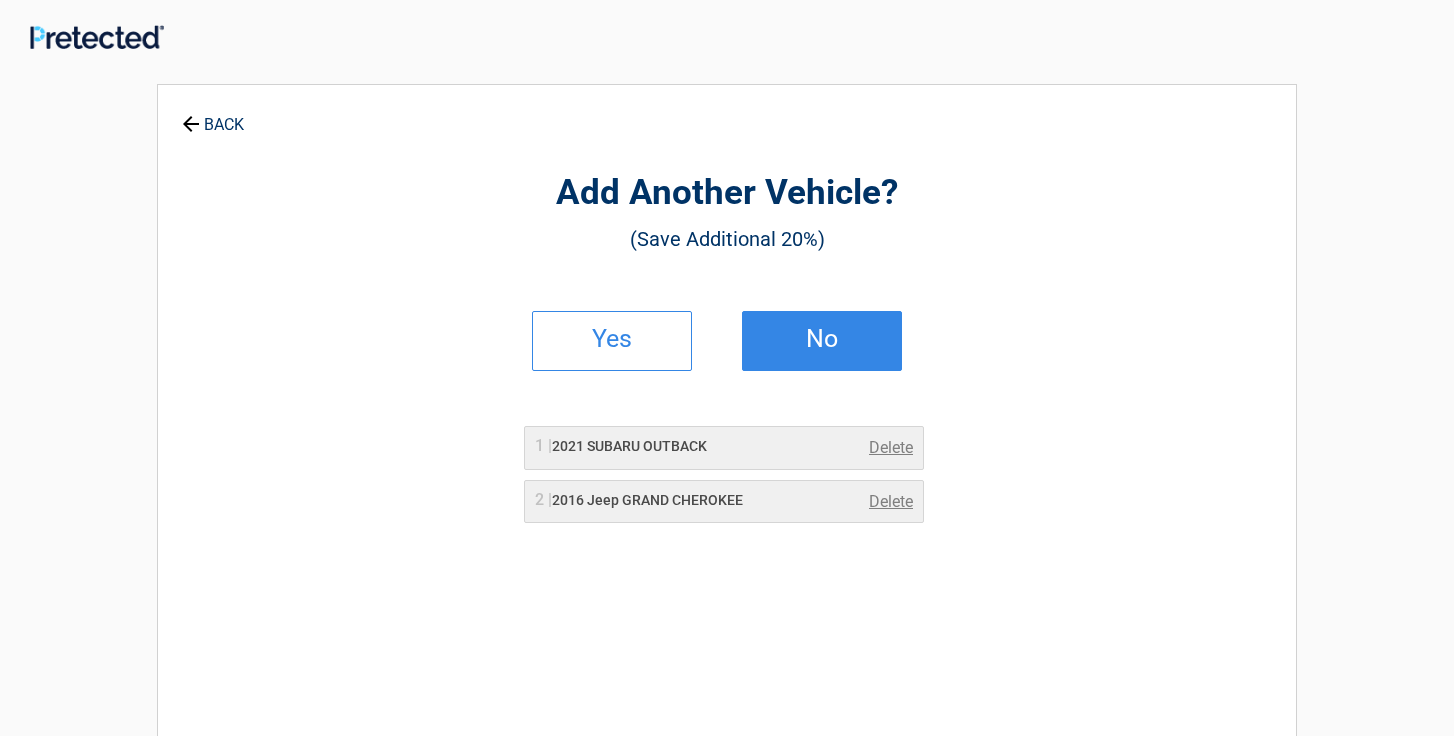 click on "No" at bounding box center (822, 339) 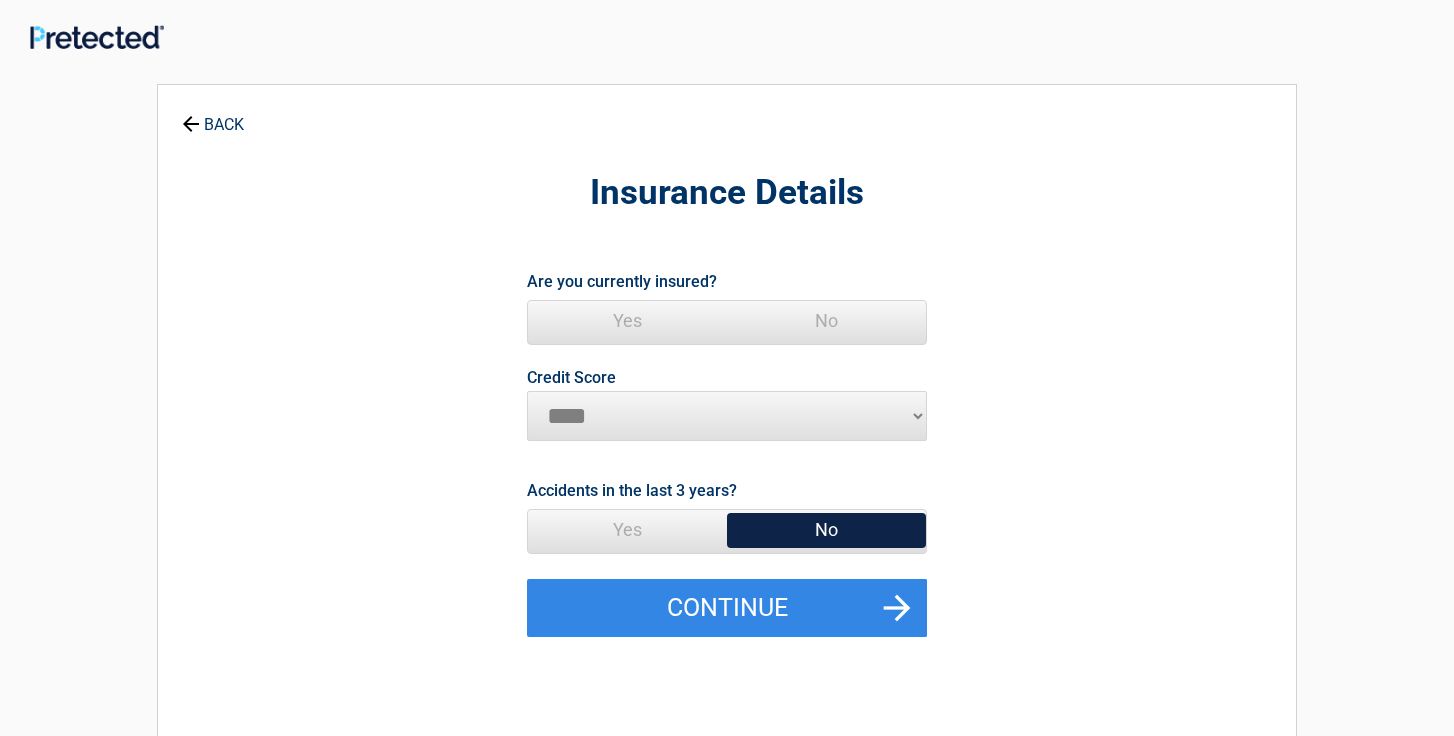 click on "No" at bounding box center [826, 530] 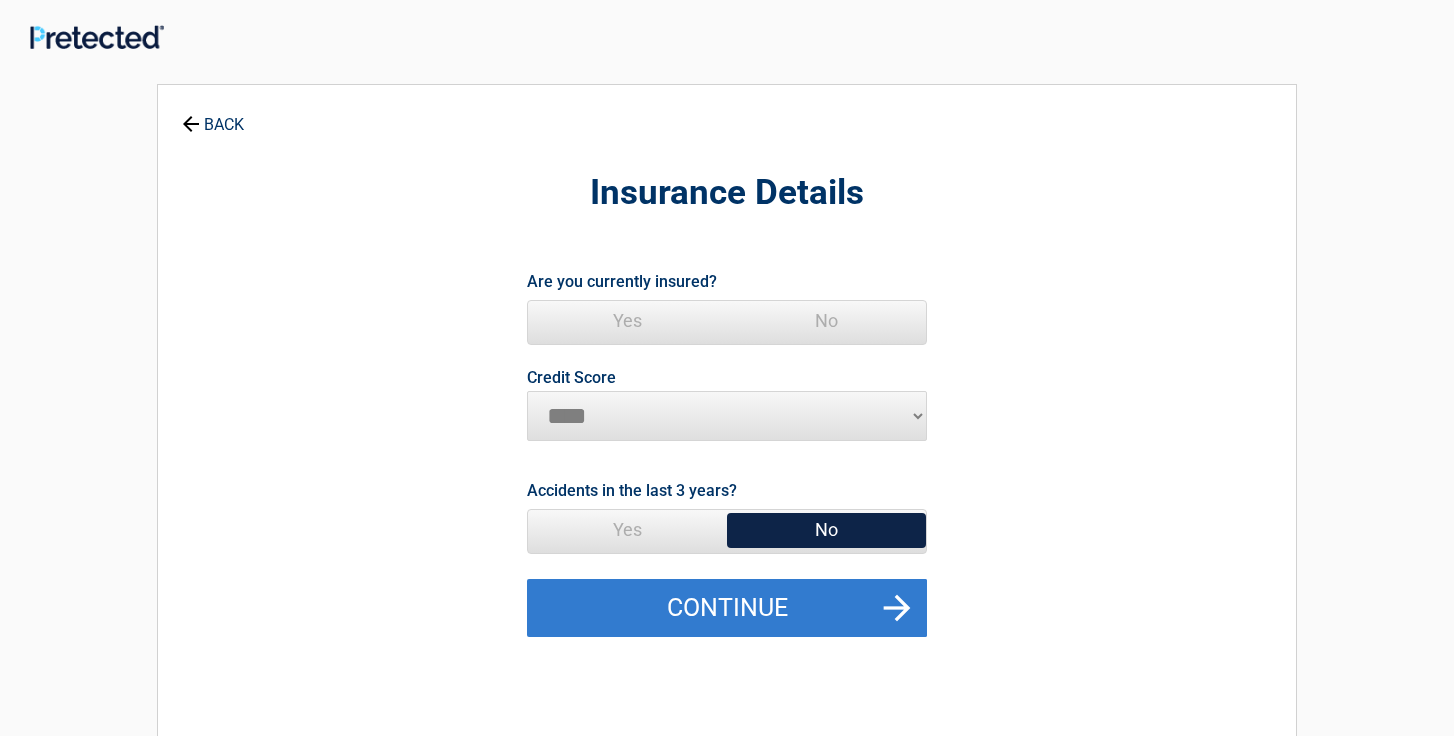 click on "Continue" at bounding box center (727, 608) 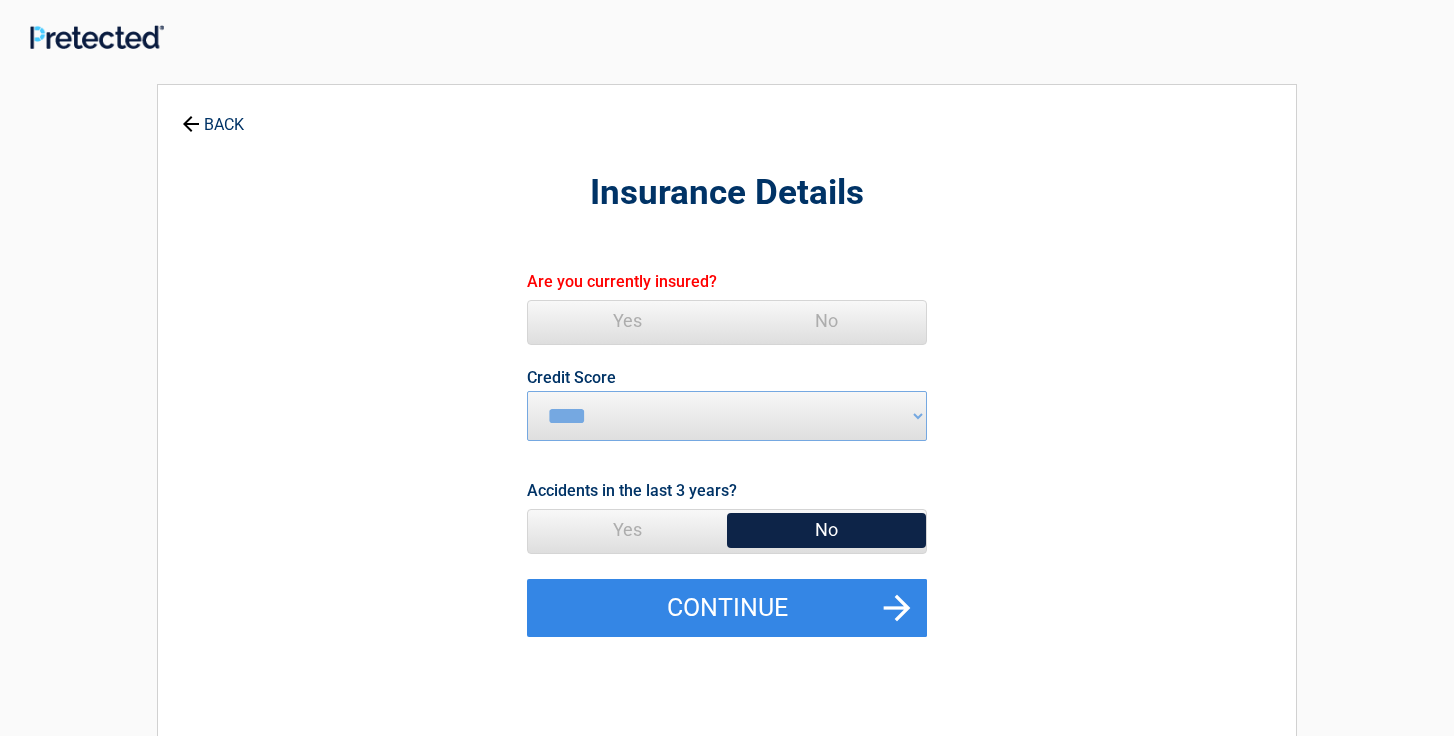 click on "Yes" at bounding box center [627, 321] 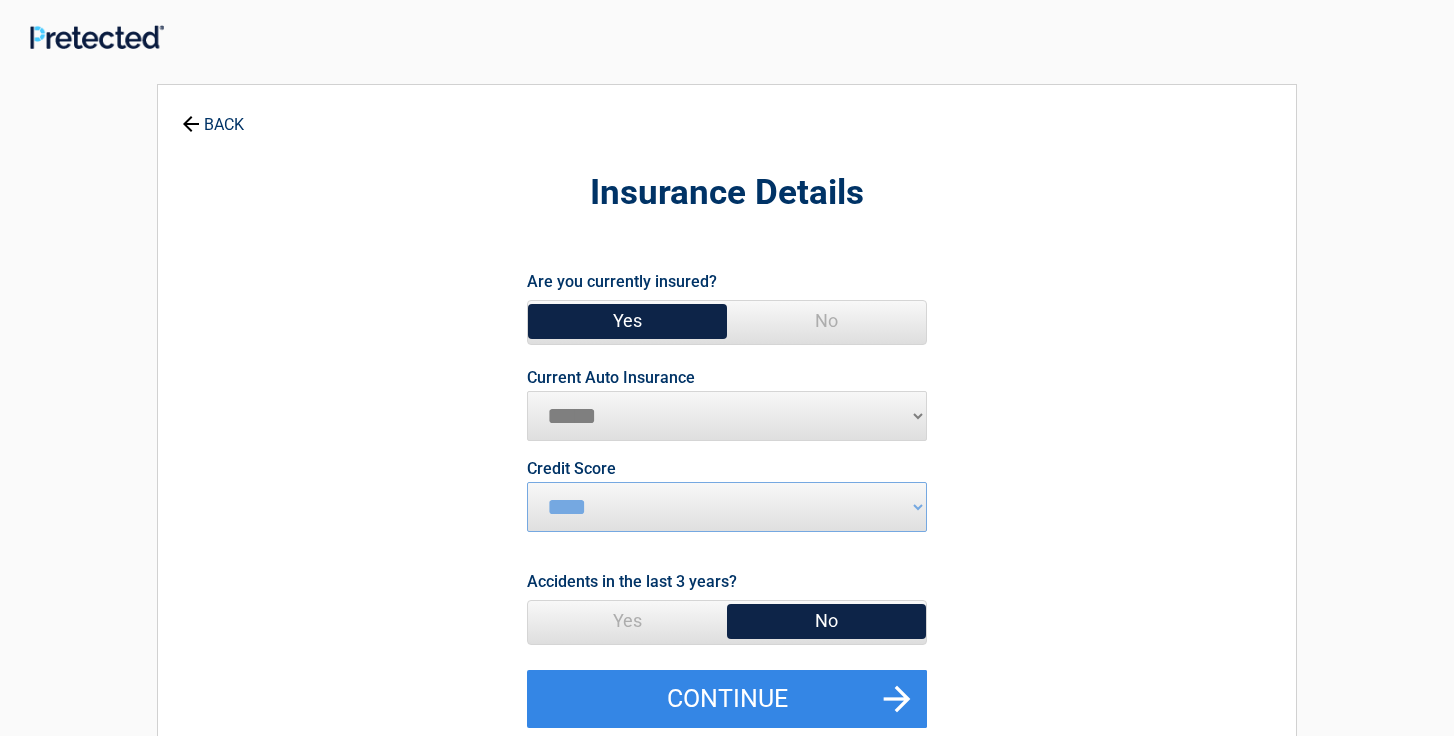 click on "**********" at bounding box center [727, 416] 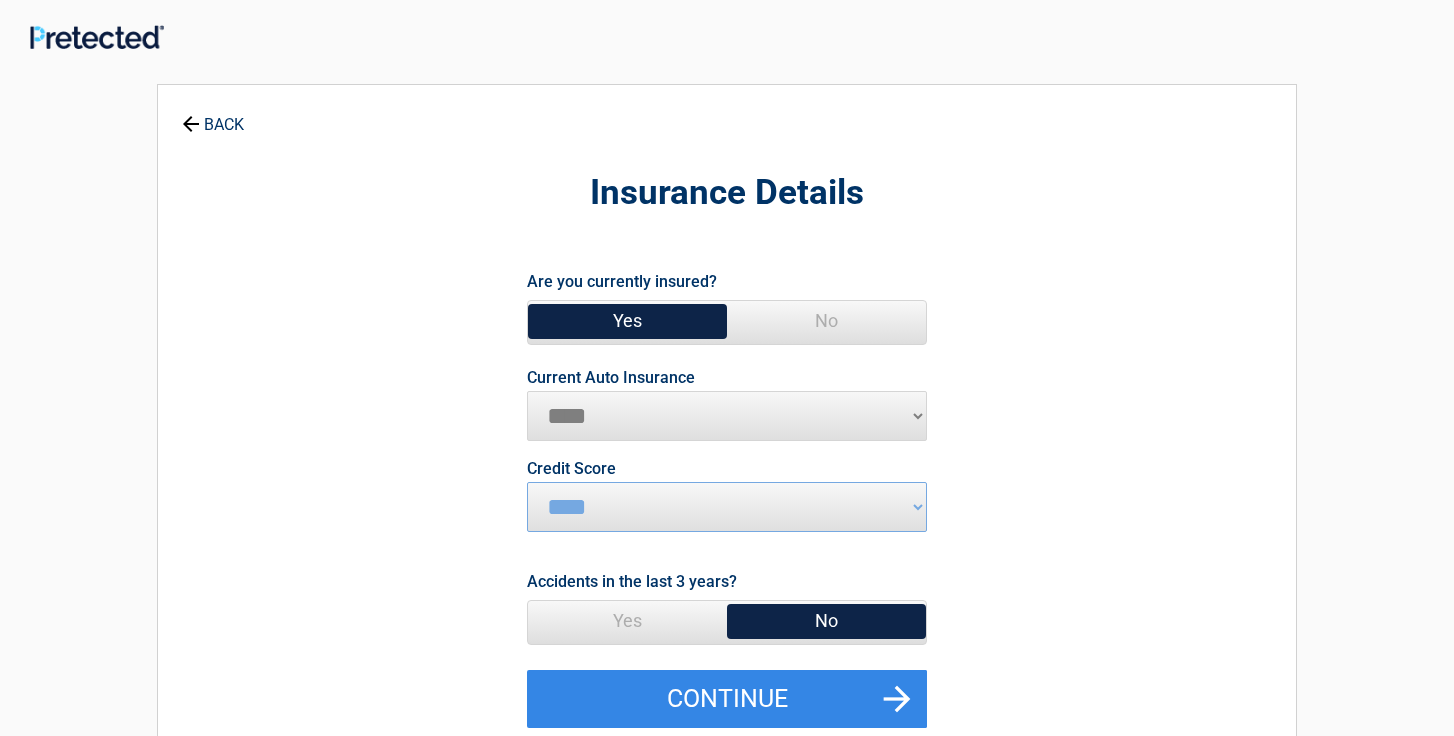 click on "****" at bounding box center (0, 0) 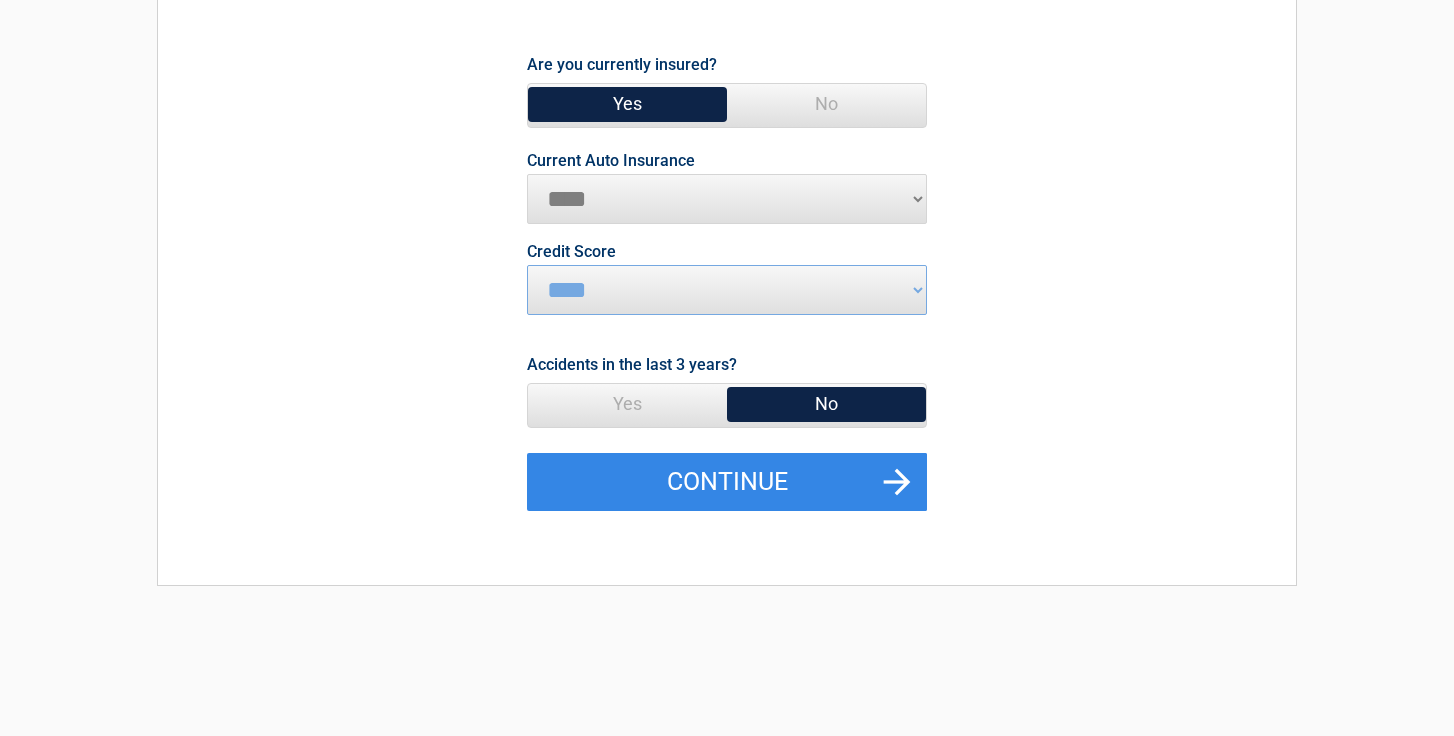 scroll, scrollTop: 222, scrollLeft: 0, axis: vertical 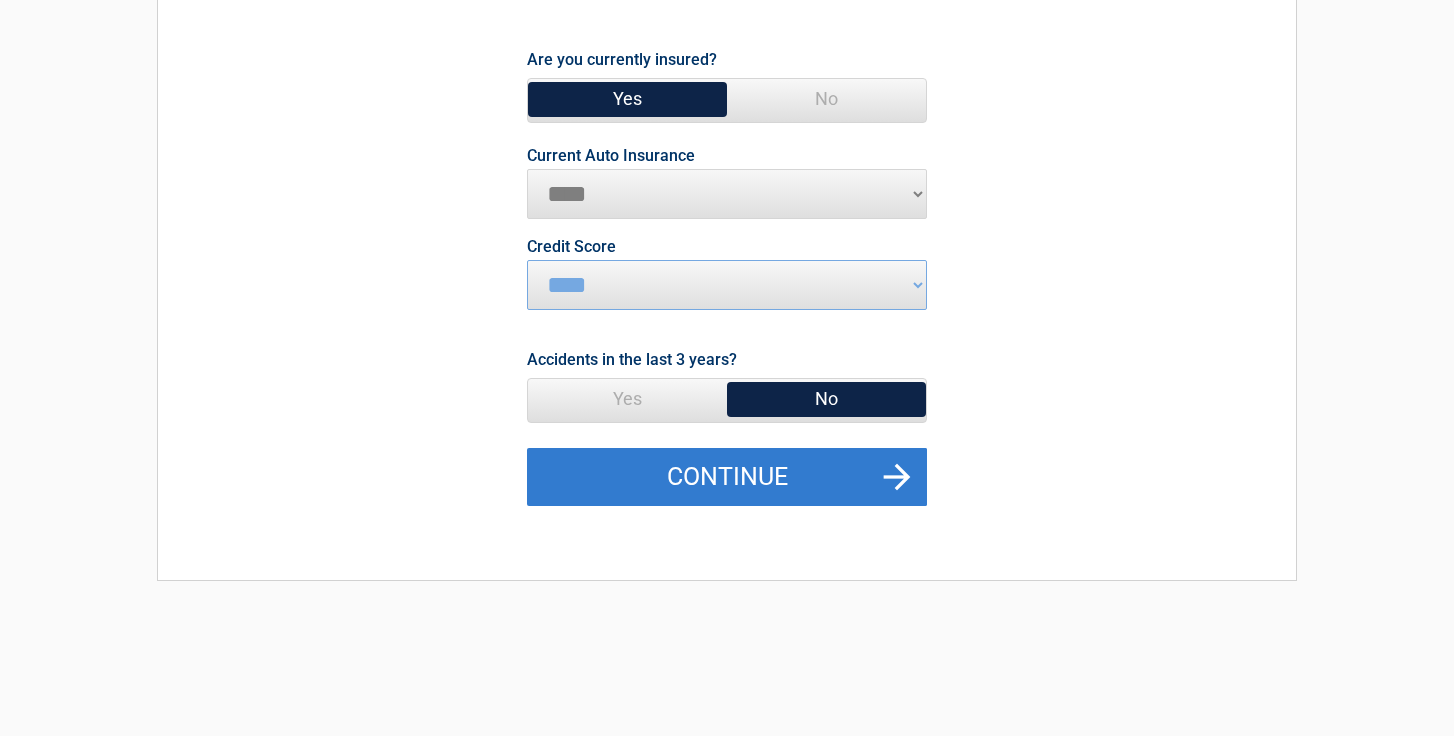 click on "Continue" at bounding box center [727, 477] 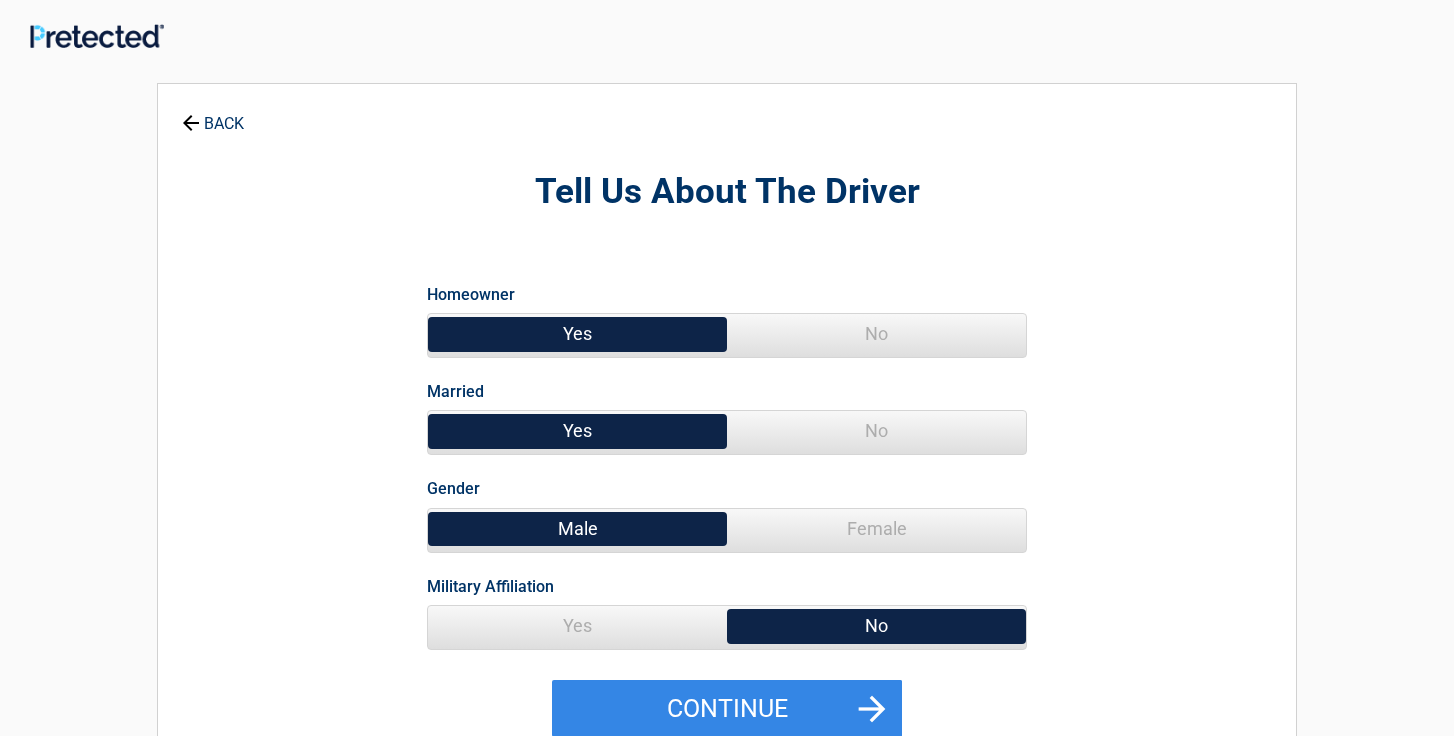 scroll, scrollTop: 0, scrollLeft: 0, axis: both 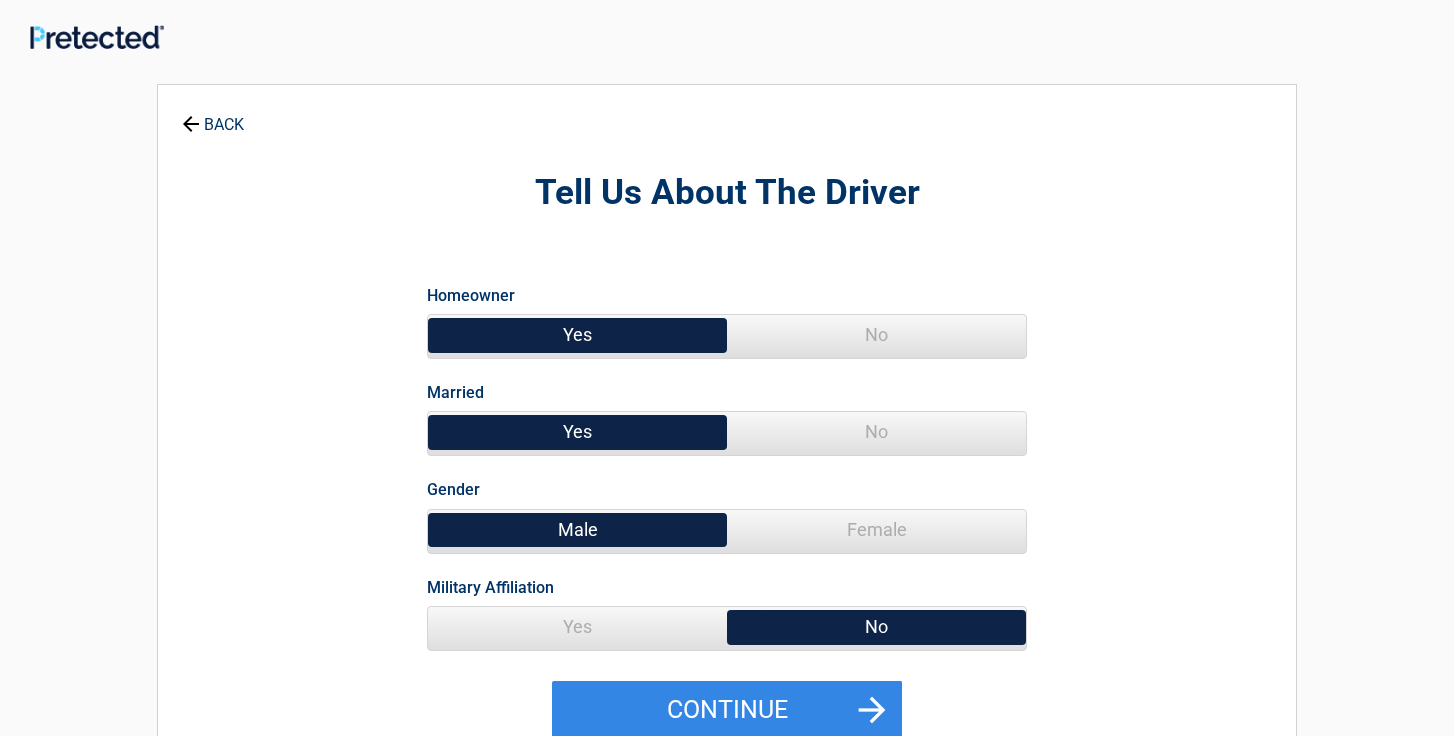 click on "Yes" at bounding box center [577, 627] 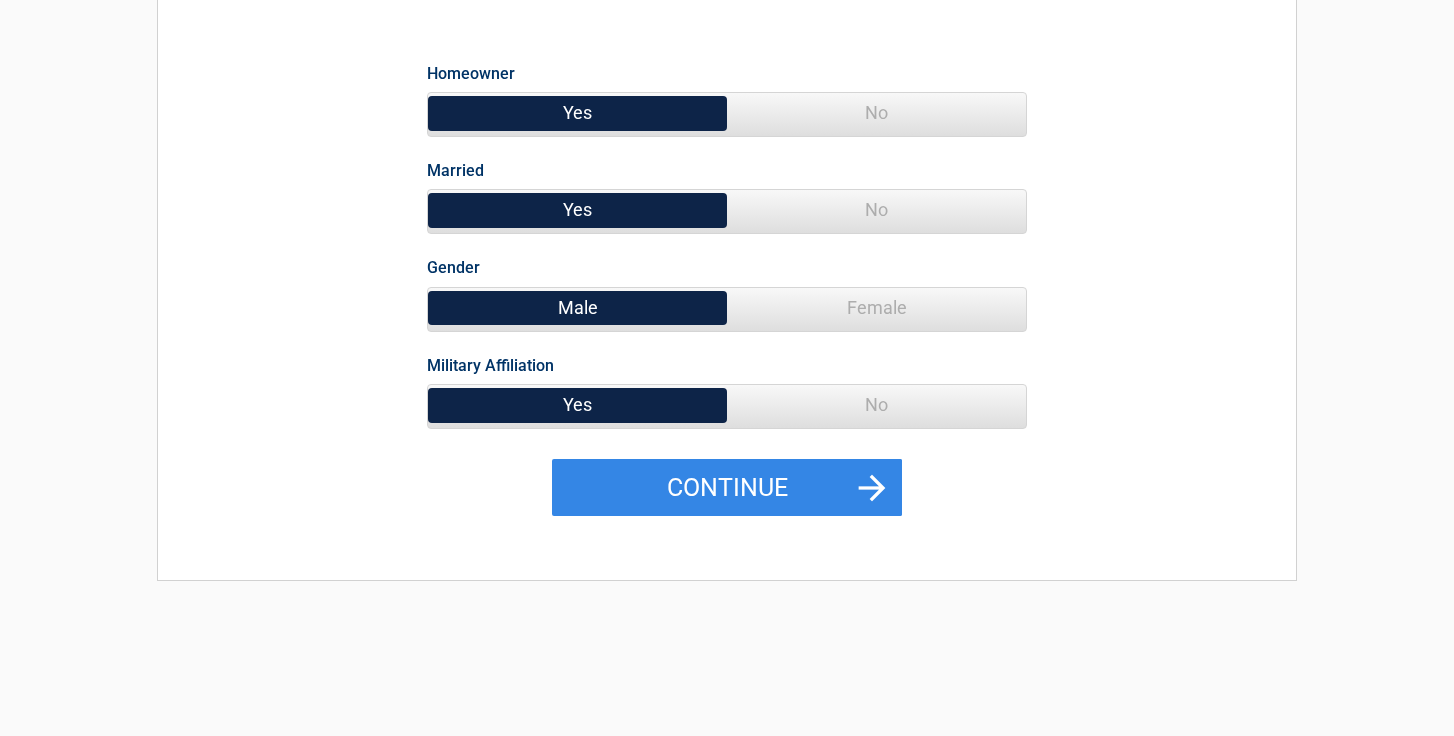 scroll, scrollTop: 225, scrollLeft: 0, axis: vertical 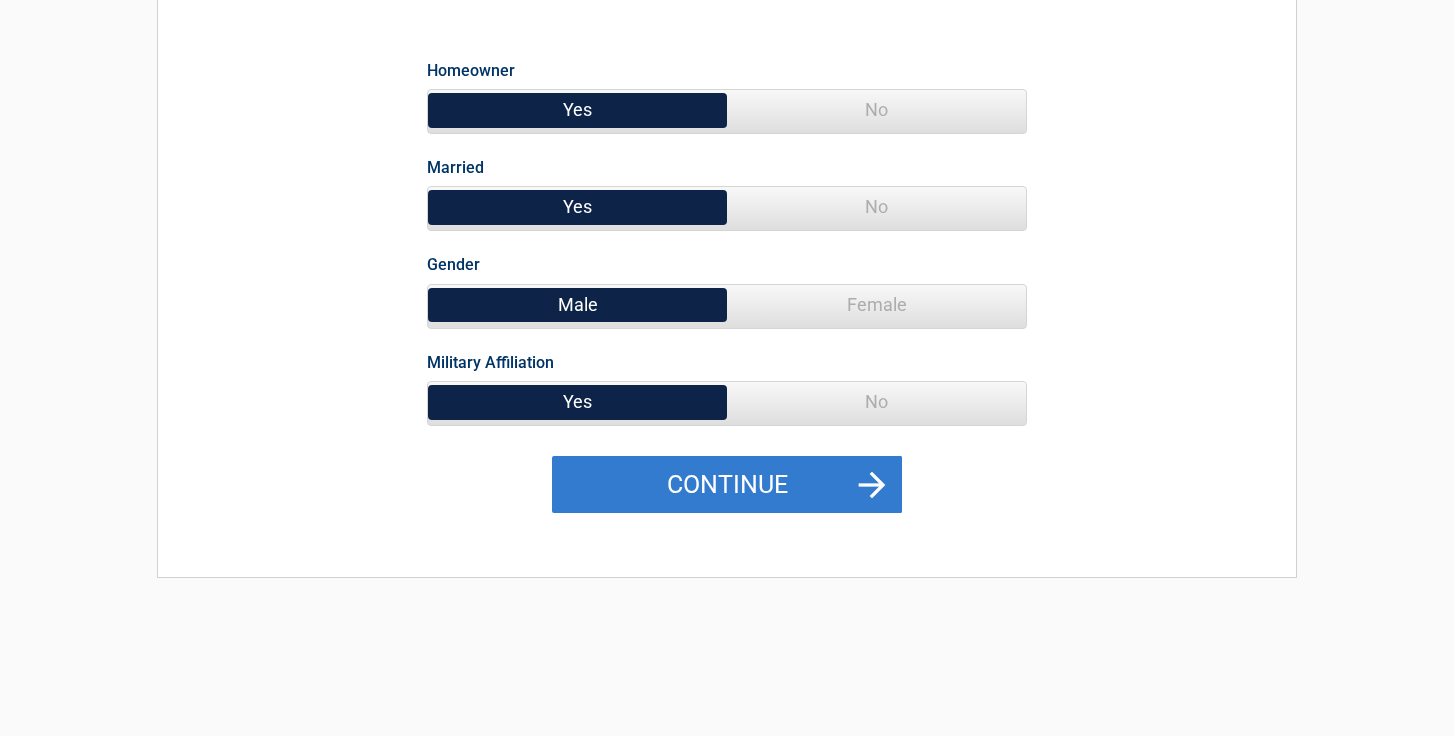 click on "Continue" at bounding box center (727, 485) 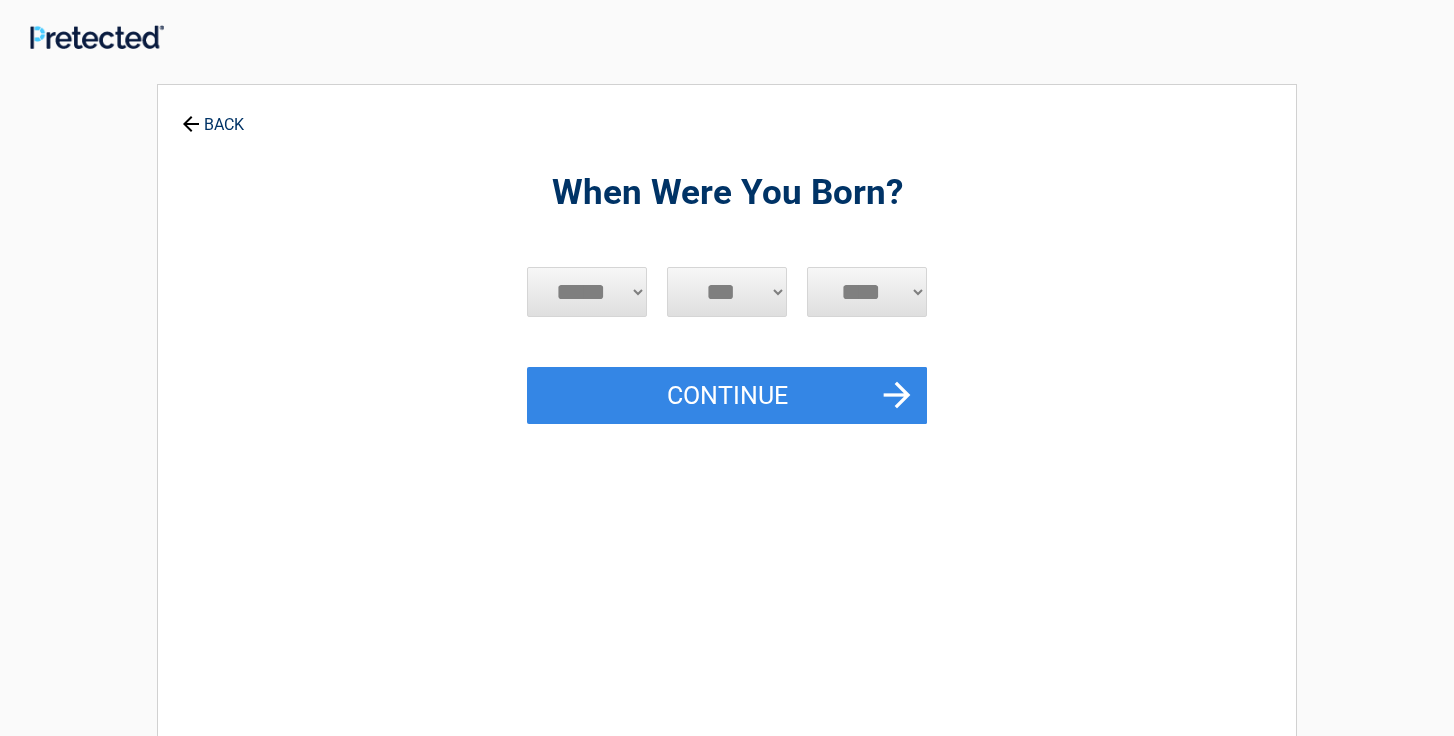 scroll, scrollTop: 0, scrollLeft: 0, axis: both 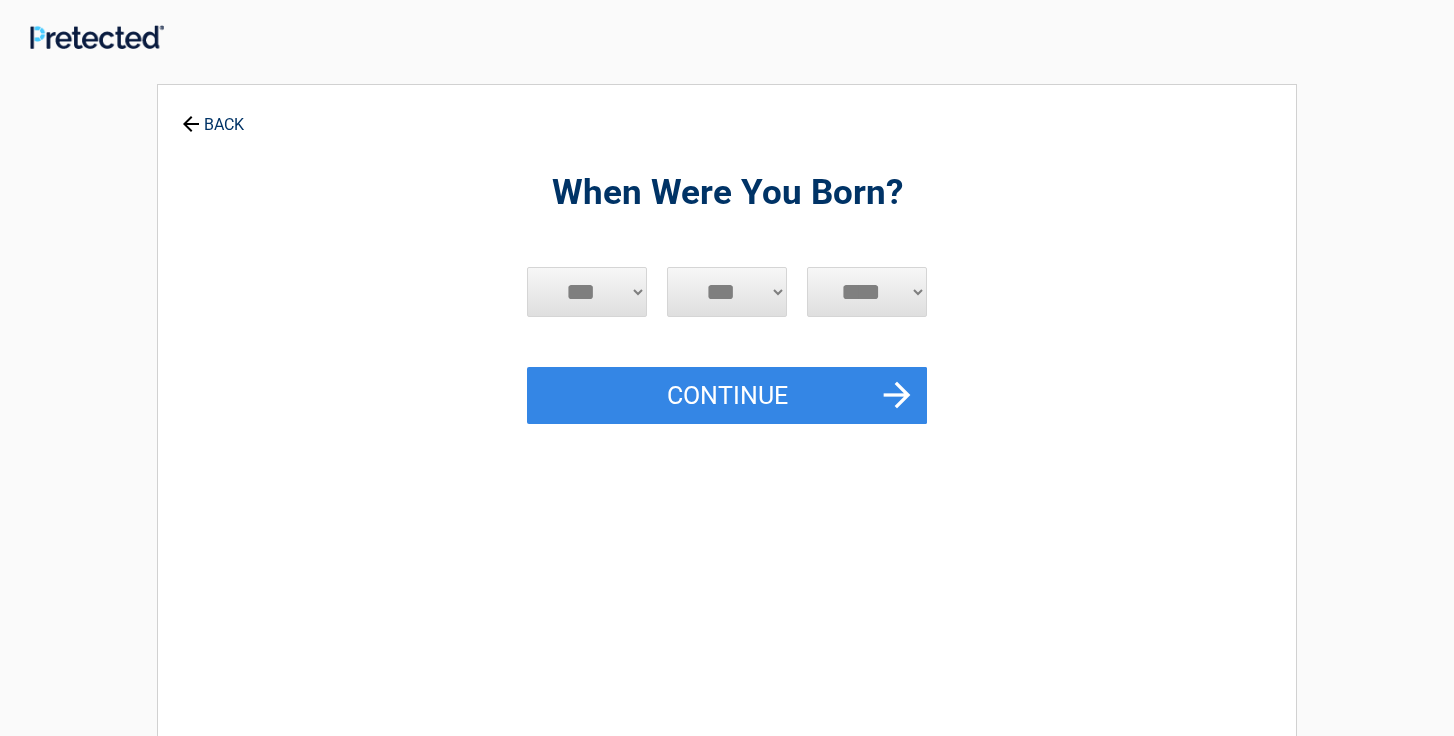 click on "***" at bounding box center [0, 0] 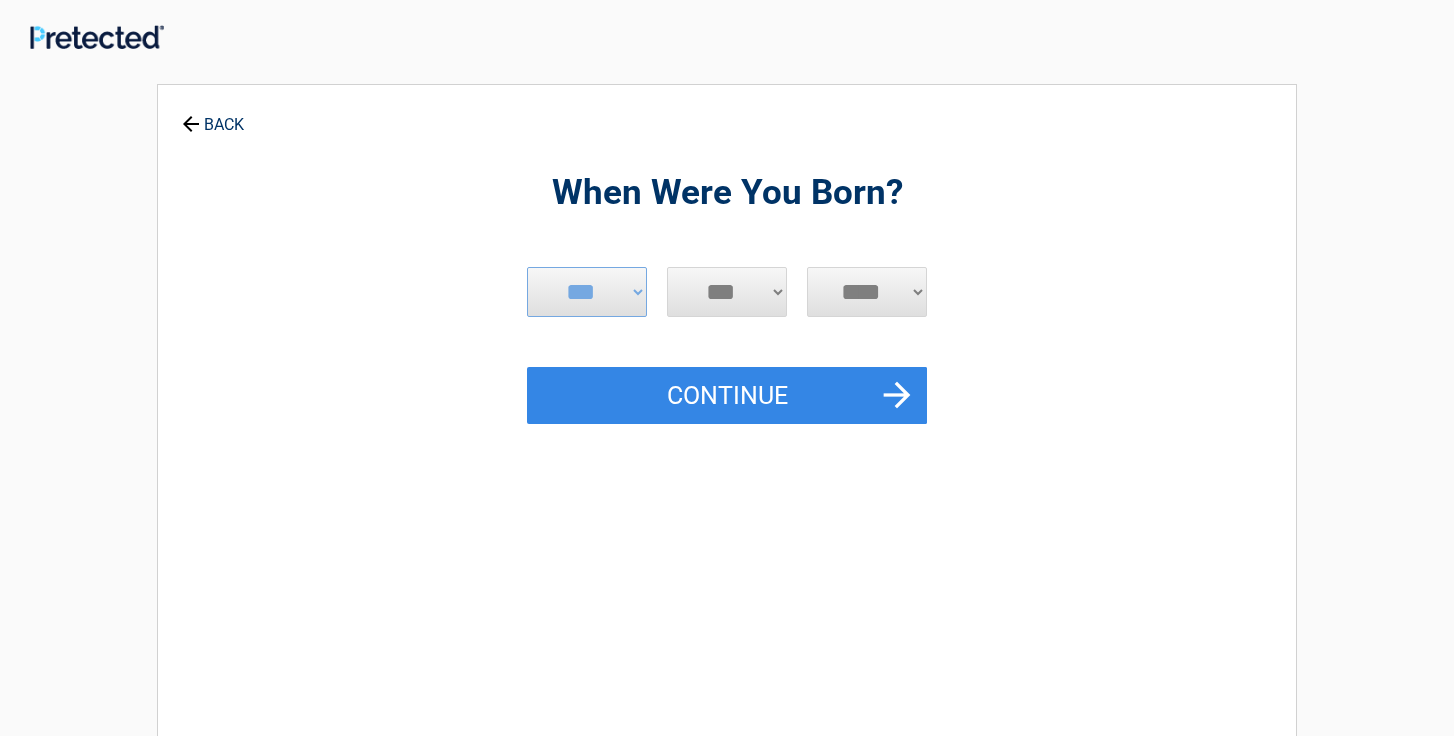 click on "*** * * * * * * * * * ** ** ** ** ** ** ** ** ** ** ** ** ** ** ** ** ** ** ** ** ** **" at bounding box center (727, 292) 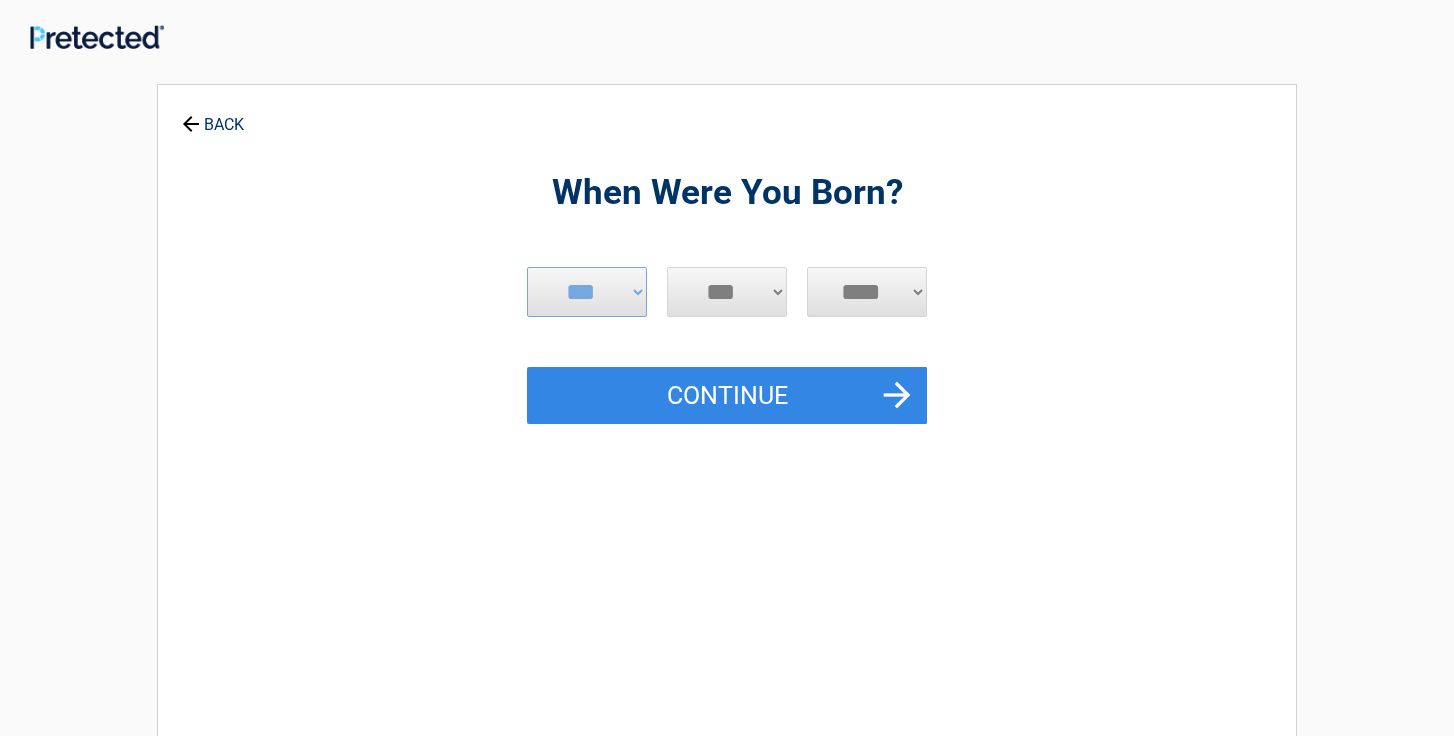 select on "**" 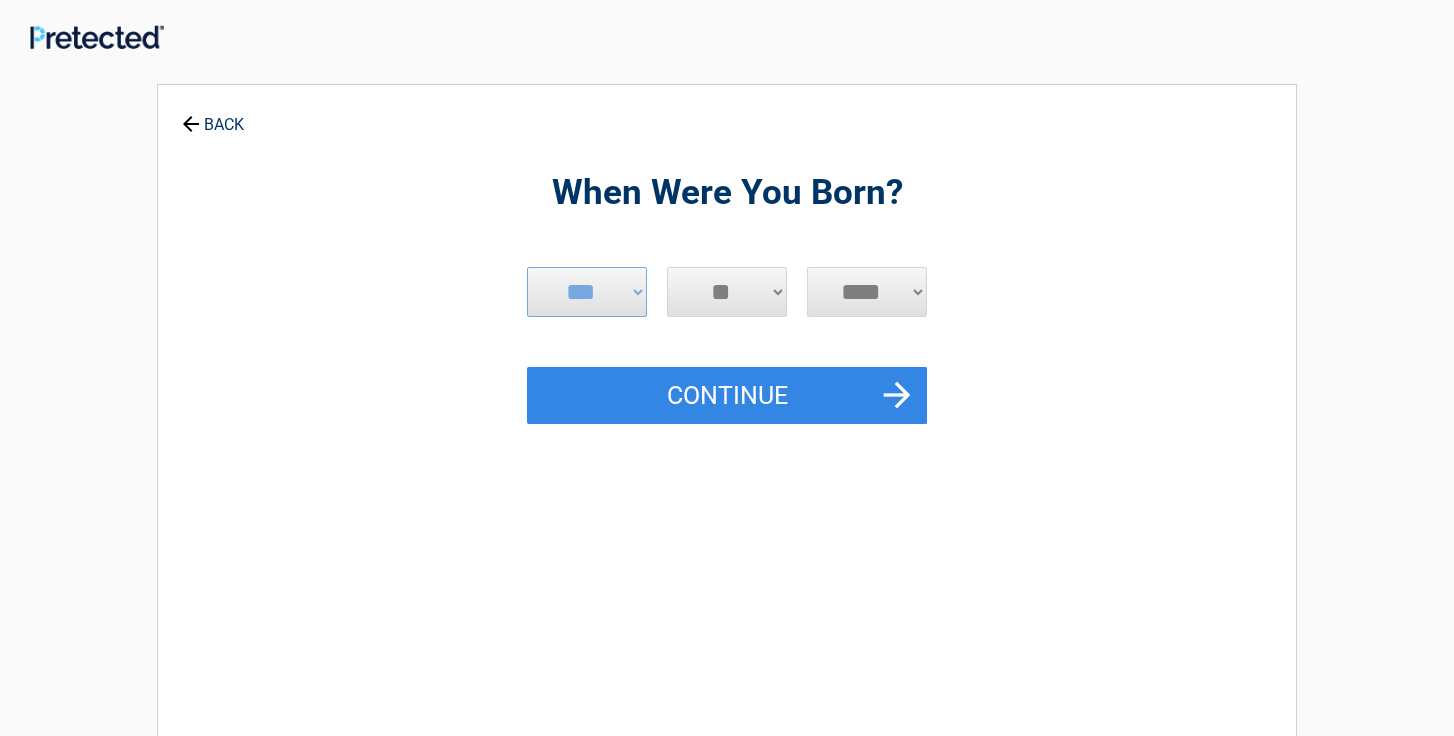 click on "**" at bounding box center (0, 0) 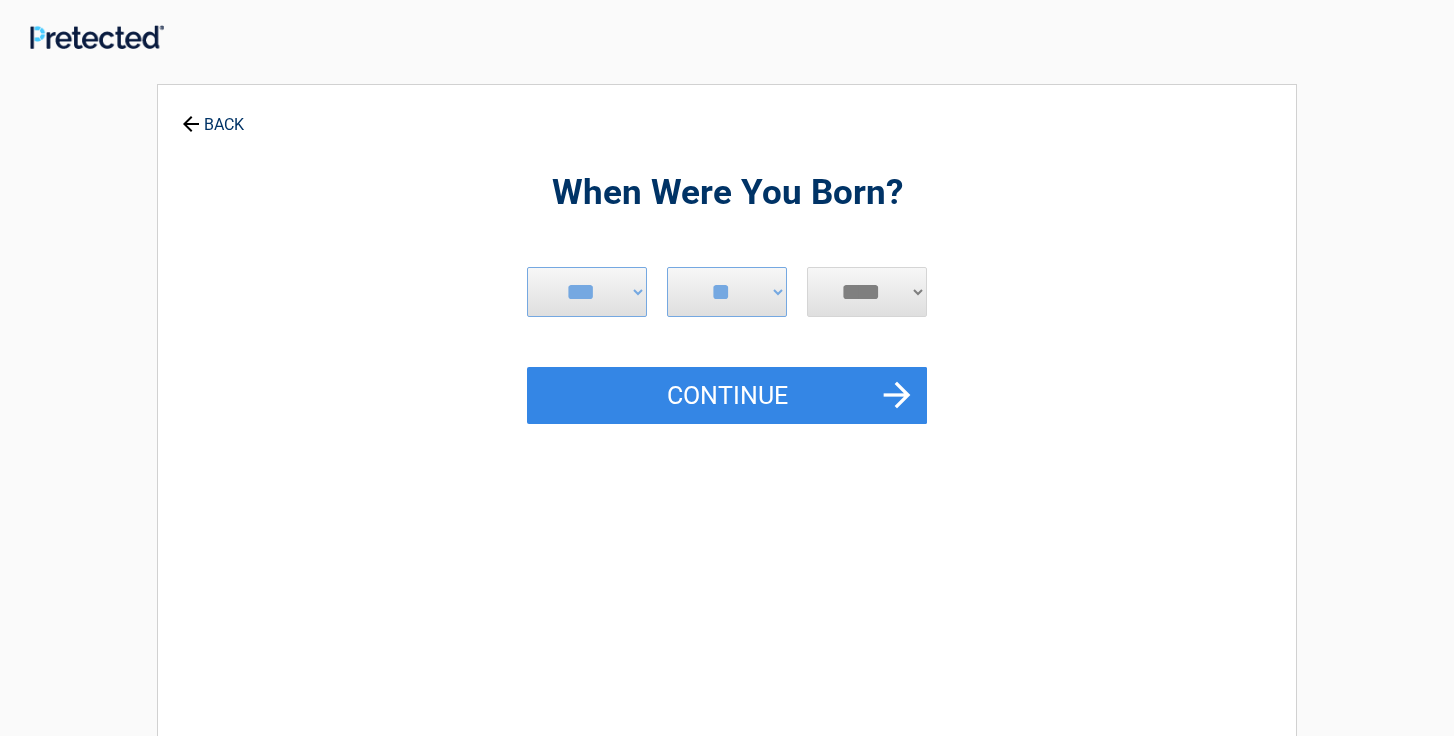 click on "****
****
****
****
****
****
****
****
****
****
****
****
****
****
****
****
****
****
****
****
****
****
****
****
****
****
****
****
****
****
****
****
****
****
****
****
****
****
****
****
****
****
****
****
****
****
****
****
****
****
****
****
****
****
****
****
****
****
****
****
****
****
****
****" at bounding box center [867, 292] 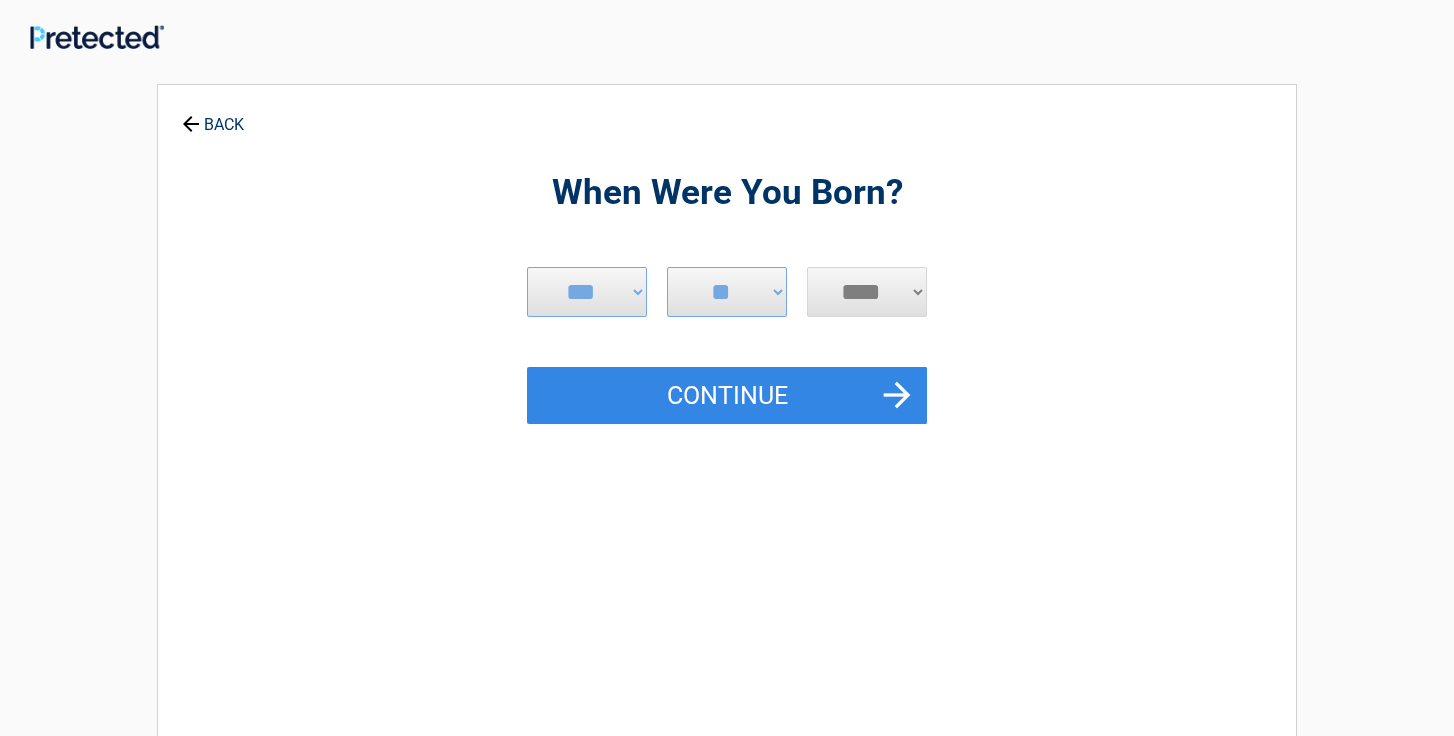 select on "****" 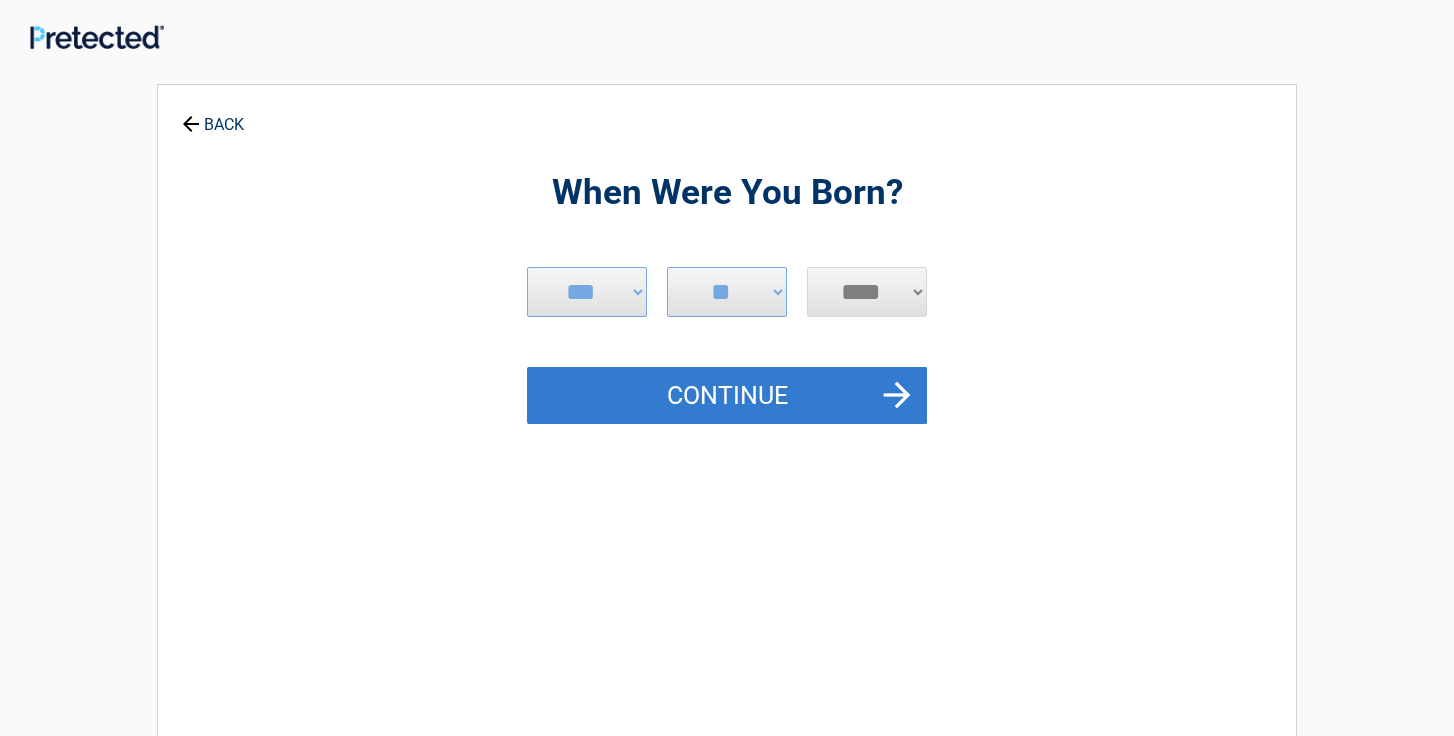 click on "Continue" at bounding box center [727, 396] 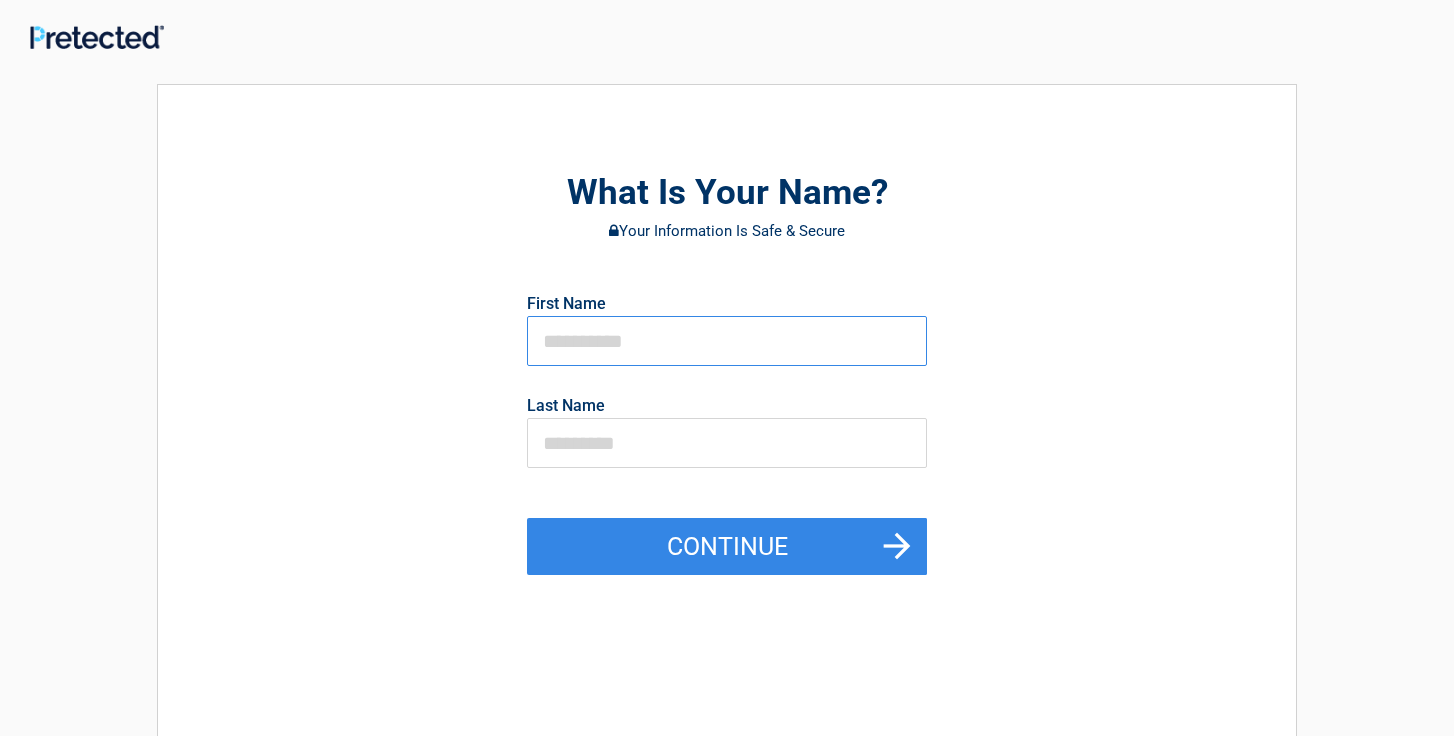 click at bounding box center [727, 341] 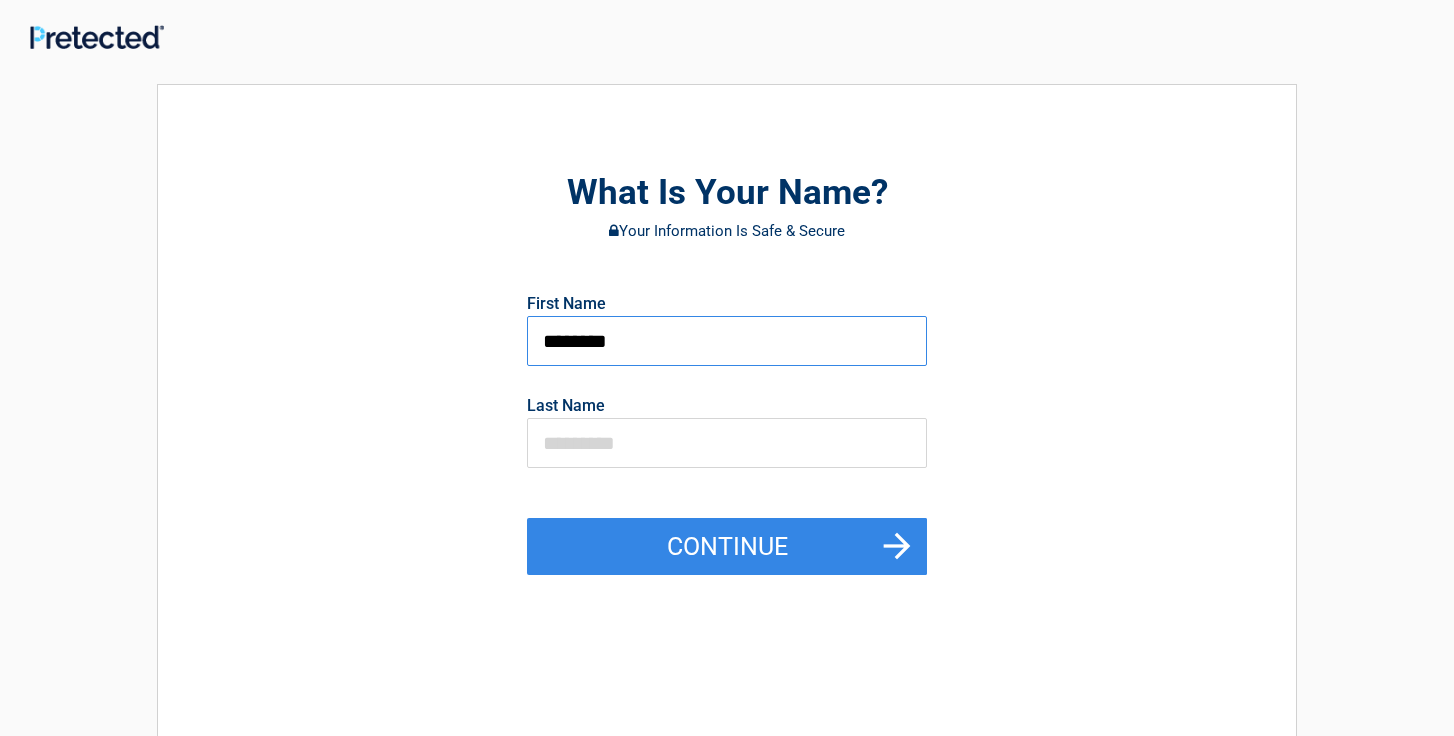 click on "********" at bounding box center [727, 341] 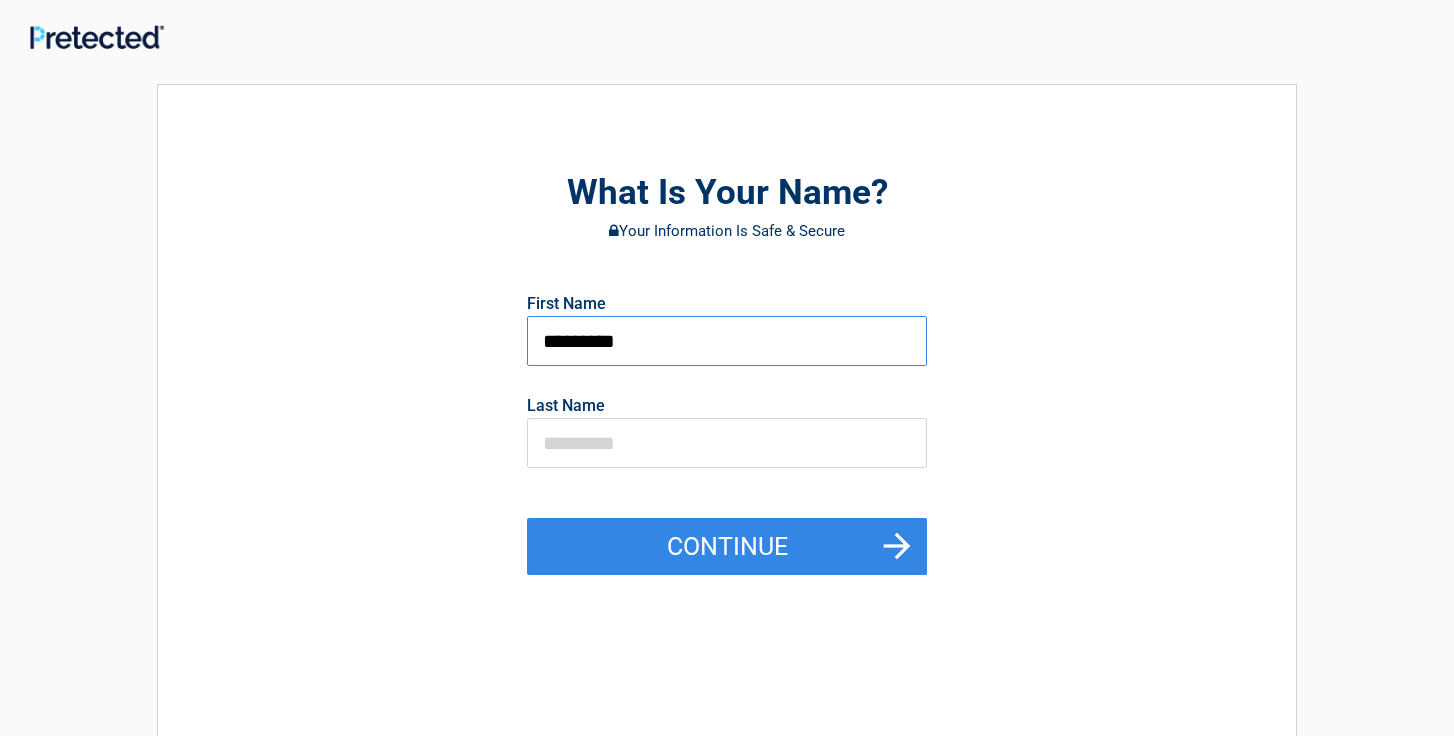 type on "*********" 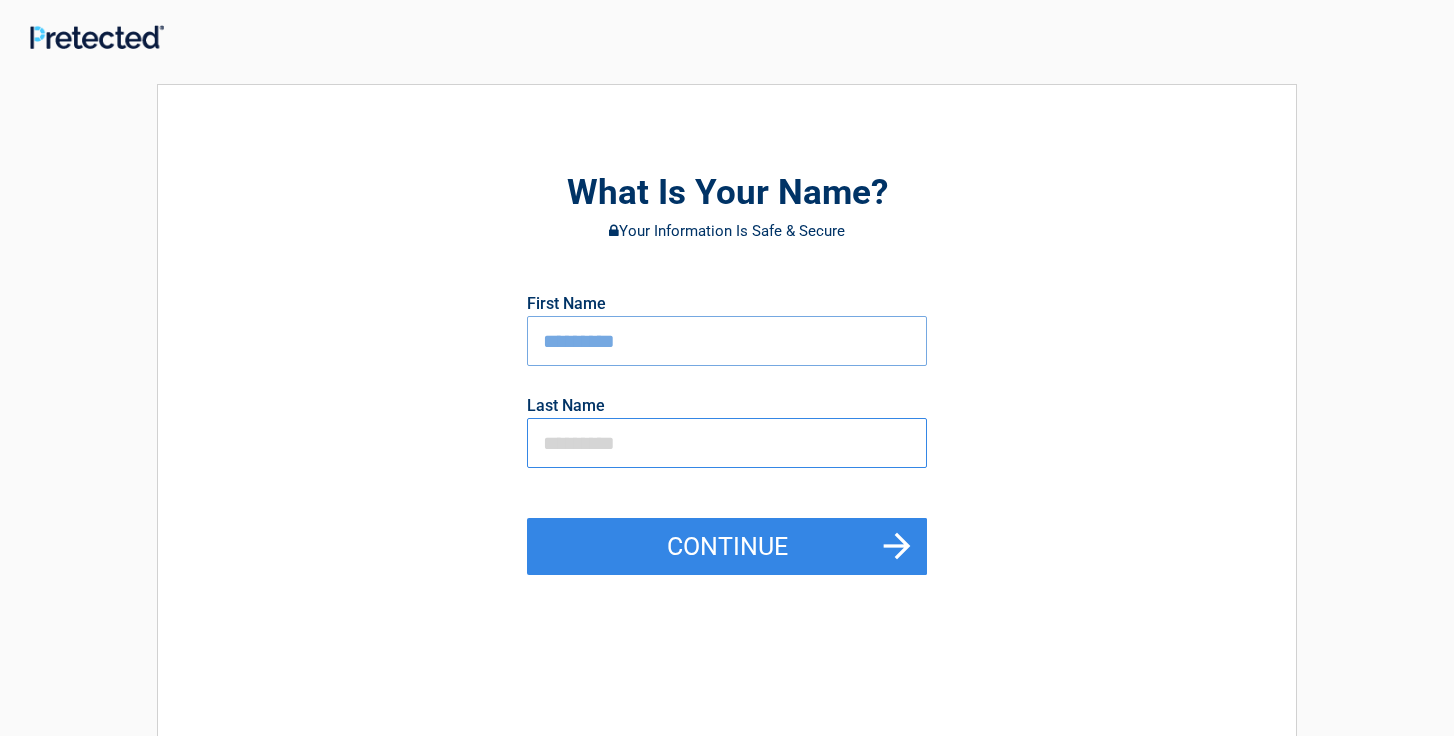 drag, startPoint x: 646, startPoint y: 444, endPoint x: 668, endPoint y: 425, distance: 29.068884 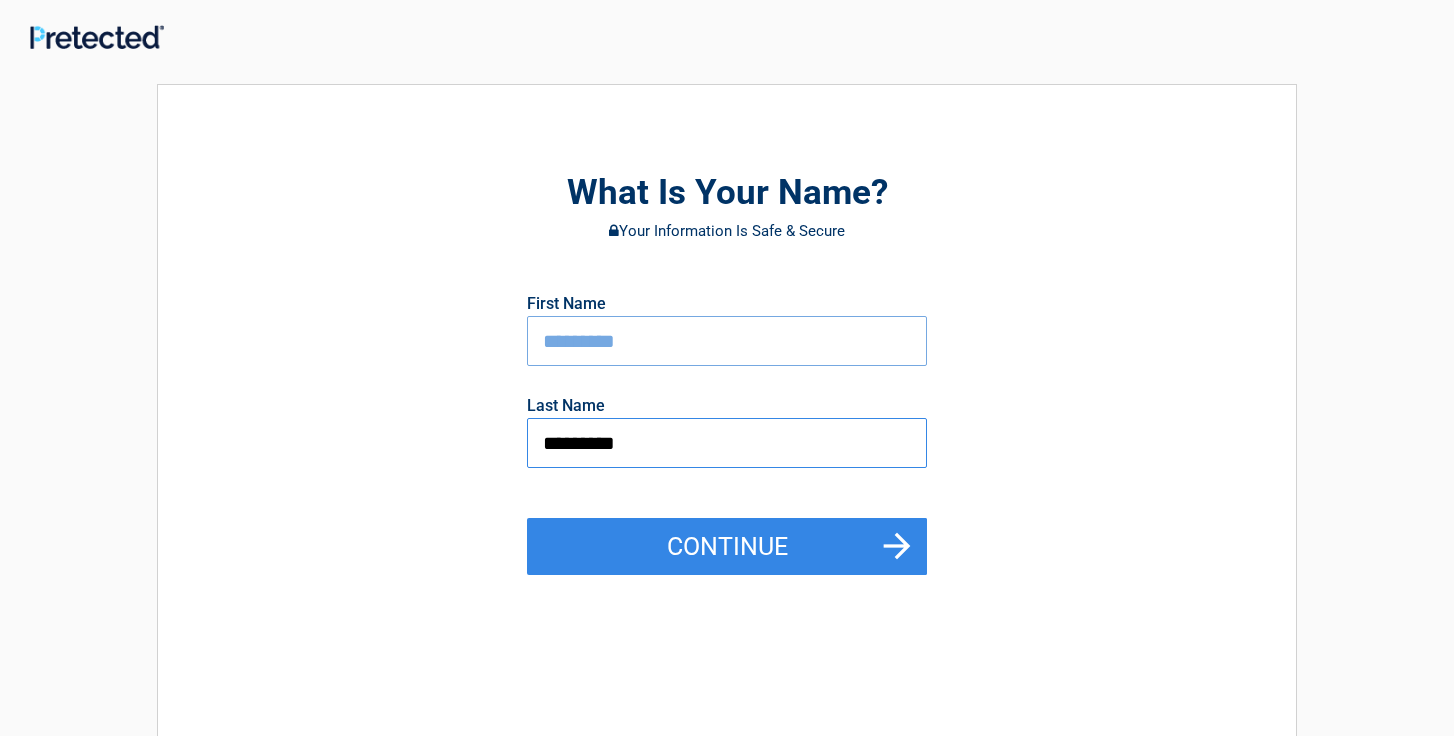 click on "*********" at bounding box center (727, 443) 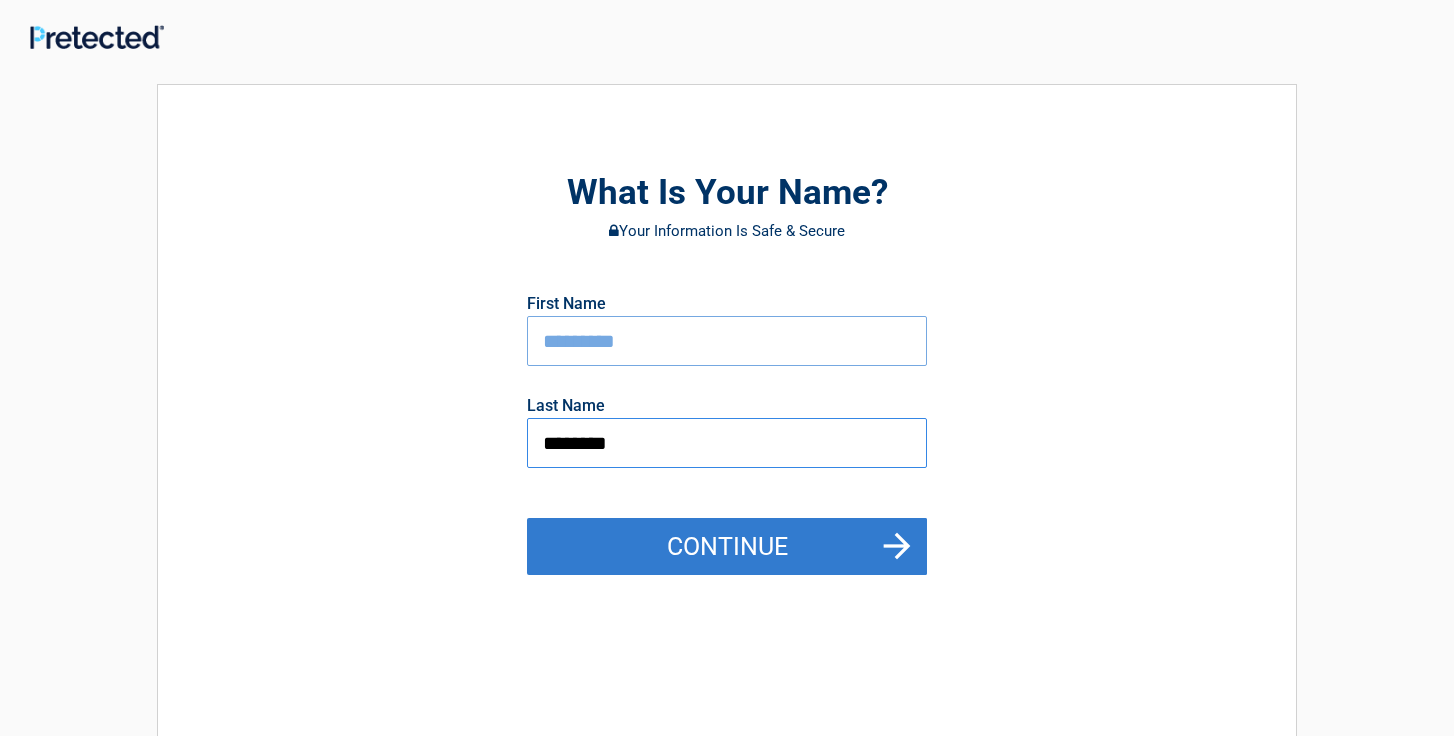 type on "********" 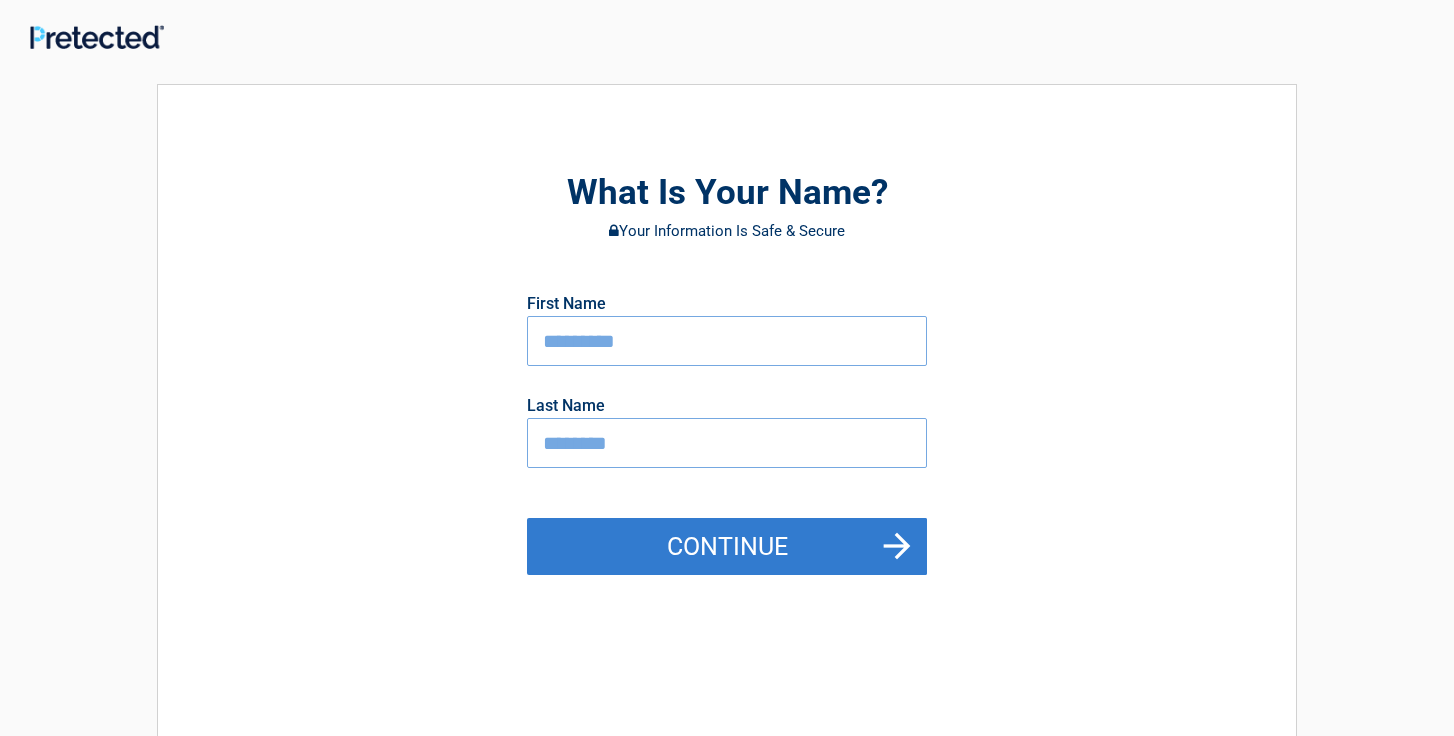 click on "Continue" at bounding box center [727, 547] 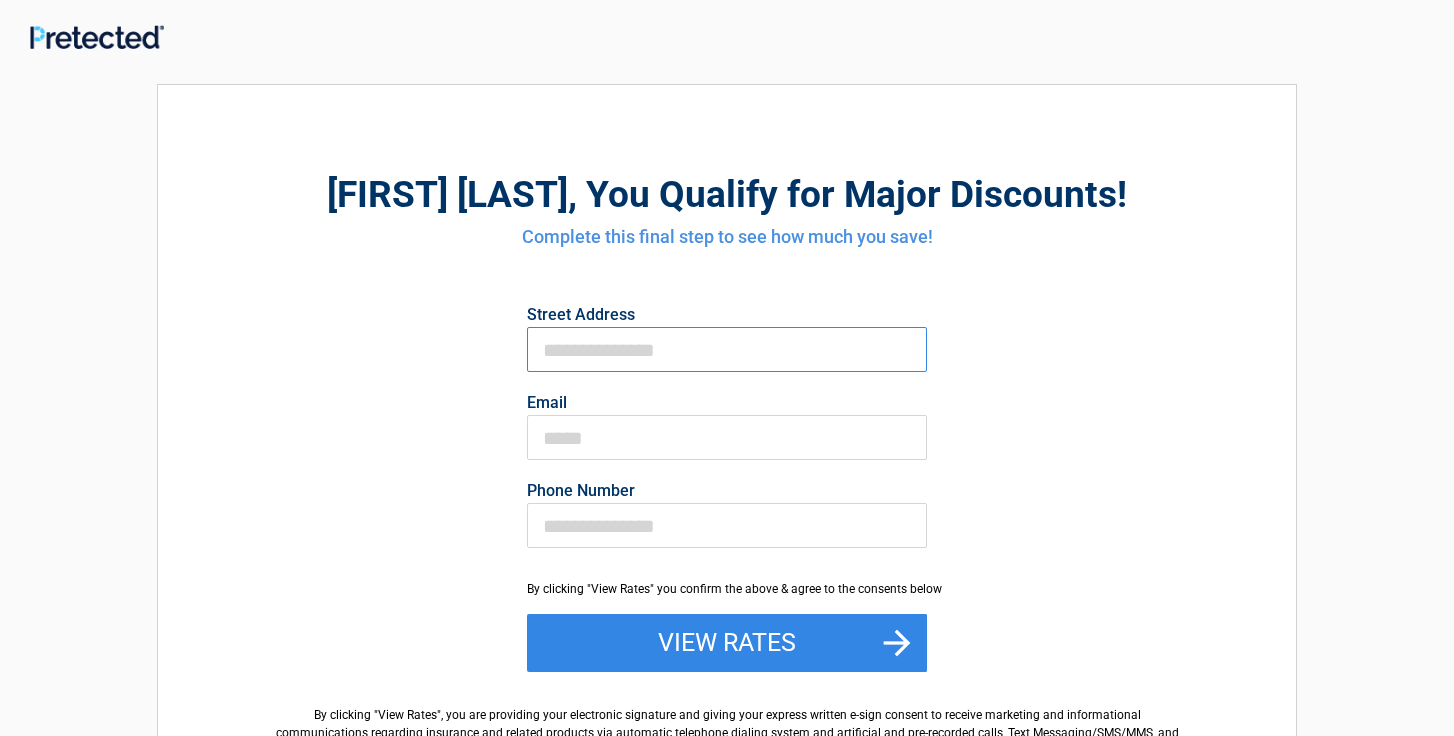 click on "First Name" at bounding box center [727, 349] 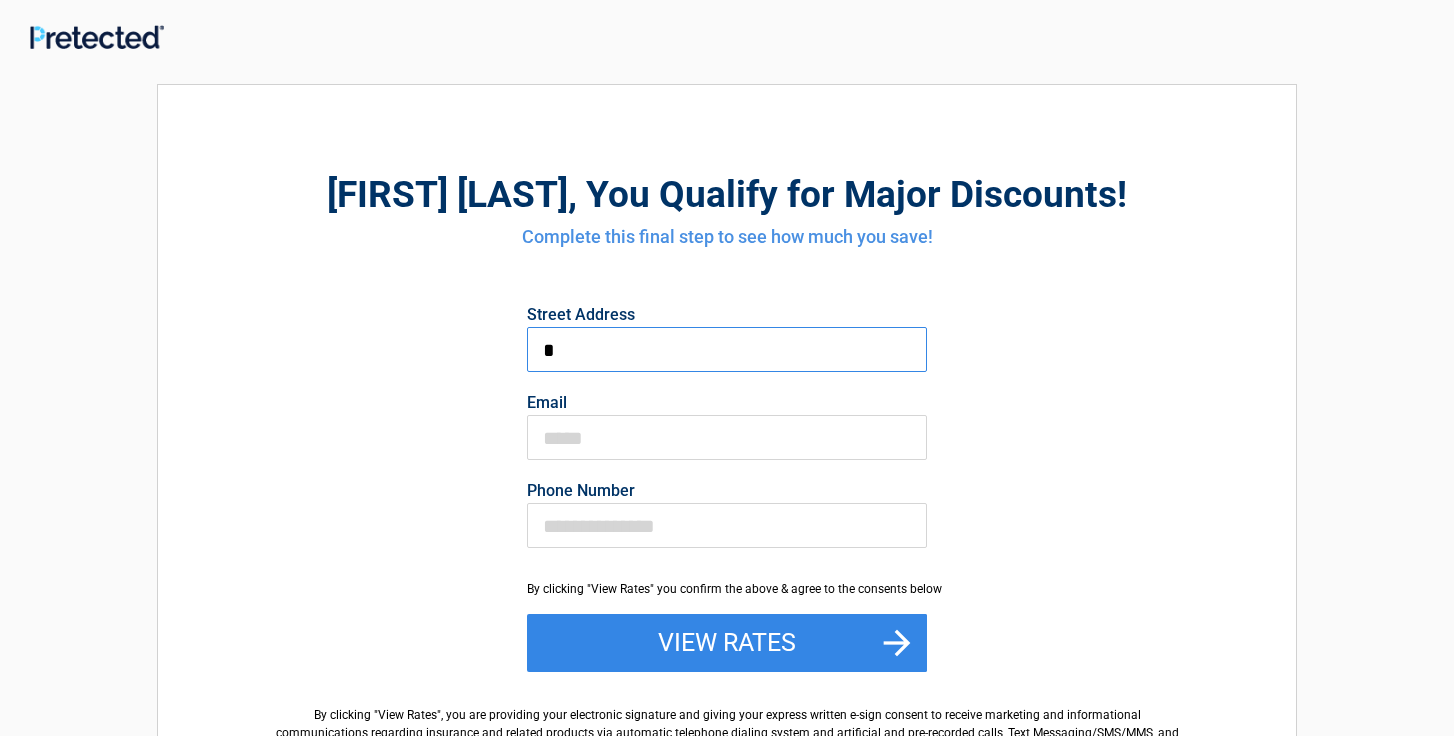 type on "**********" 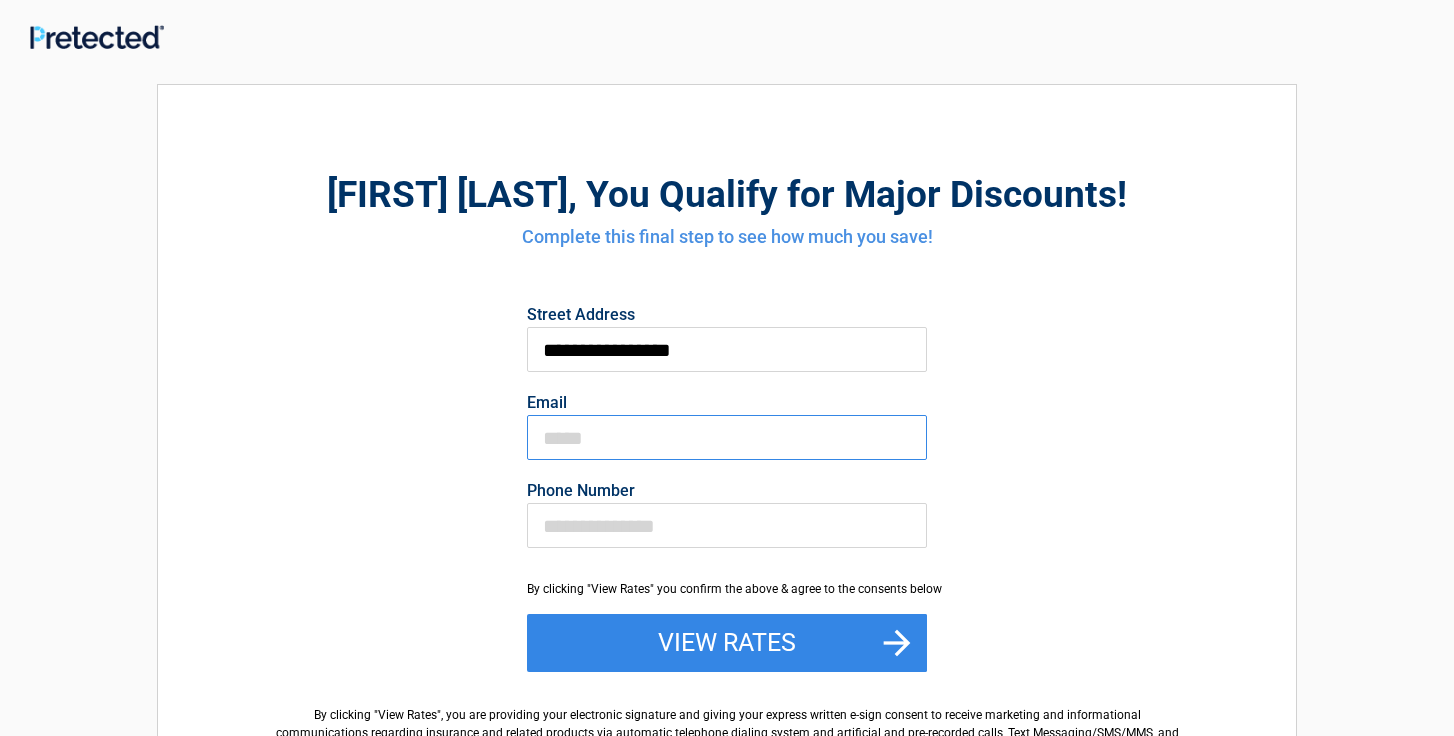 type on "**********" 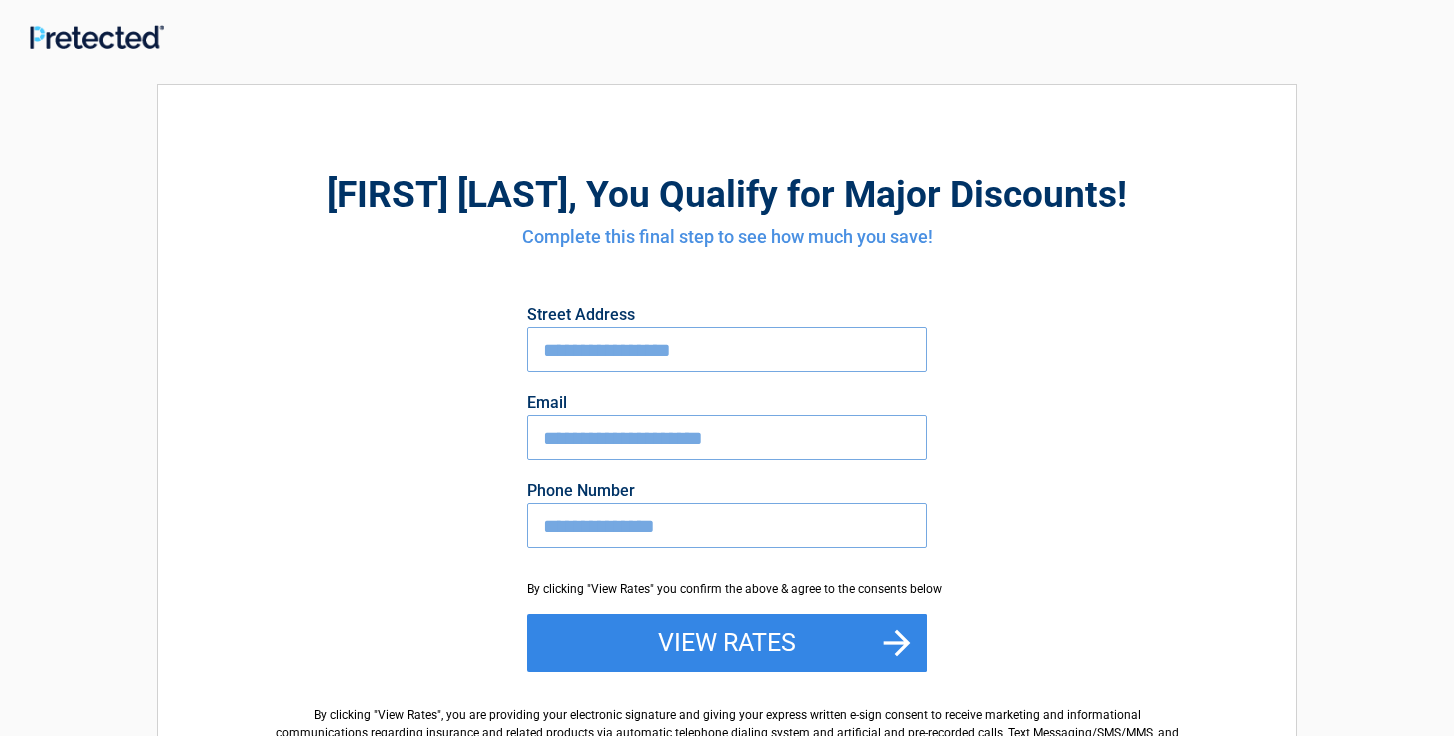 type on "**********" 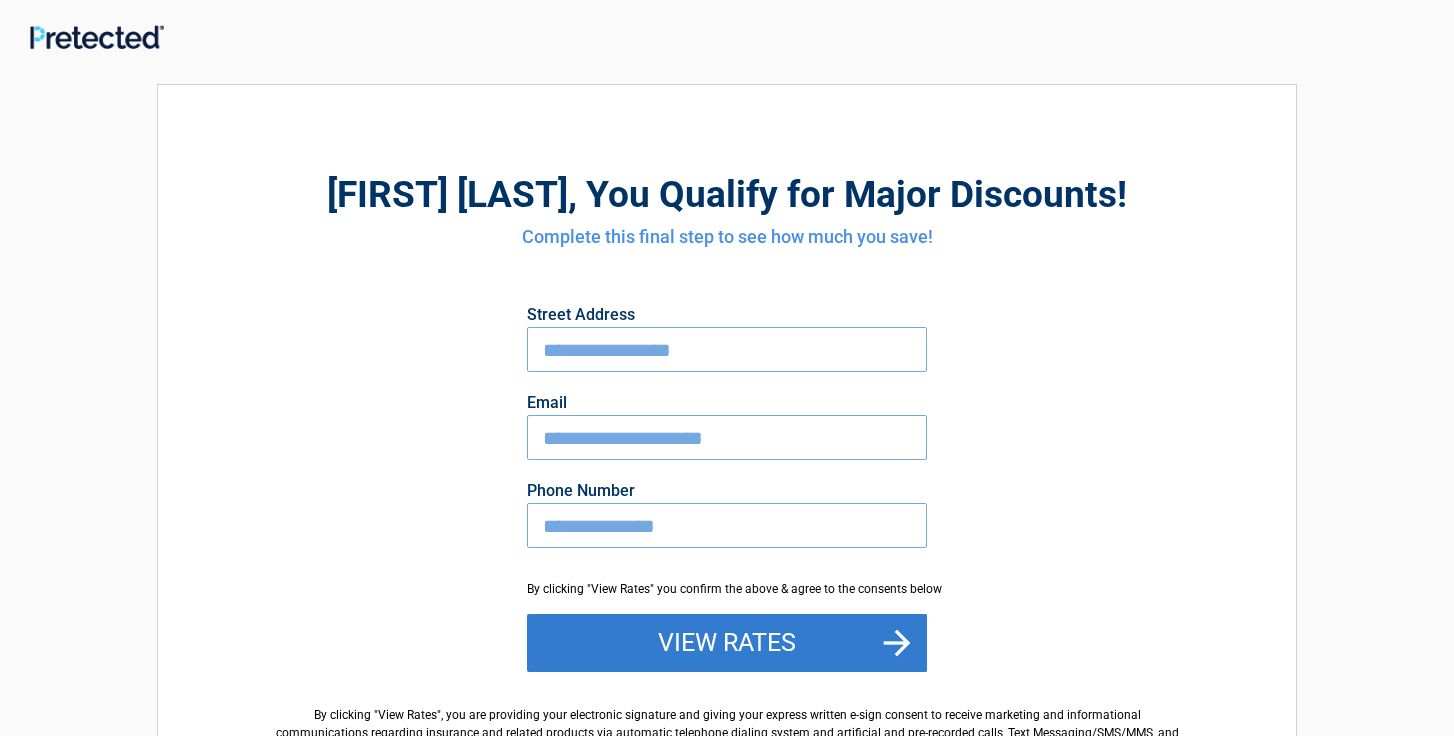 click on "View Rates" at bounding box center [727, 643] 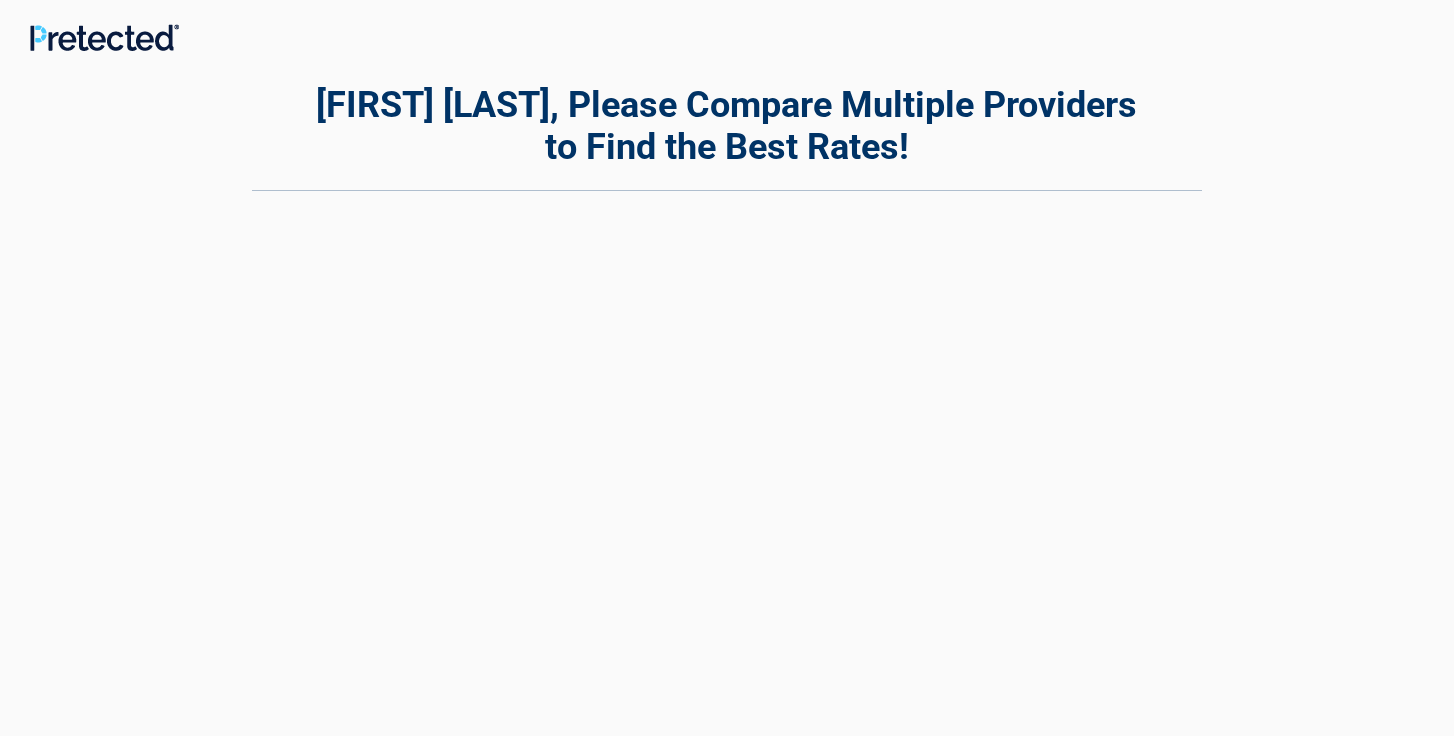 scroll, scrollTop: 0, scrollLeft: 0, axis: both 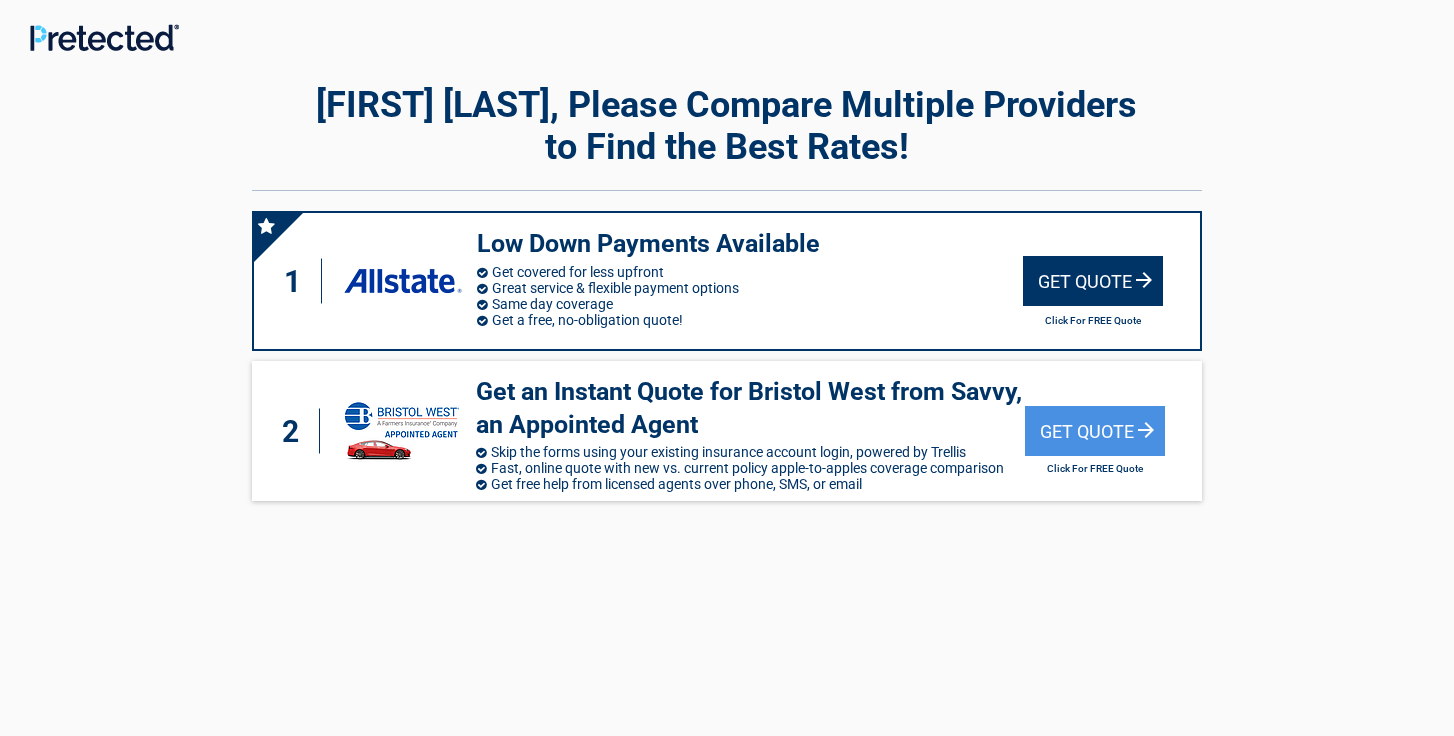 click on "Get Quote" at bounding box center [1093, 281] 